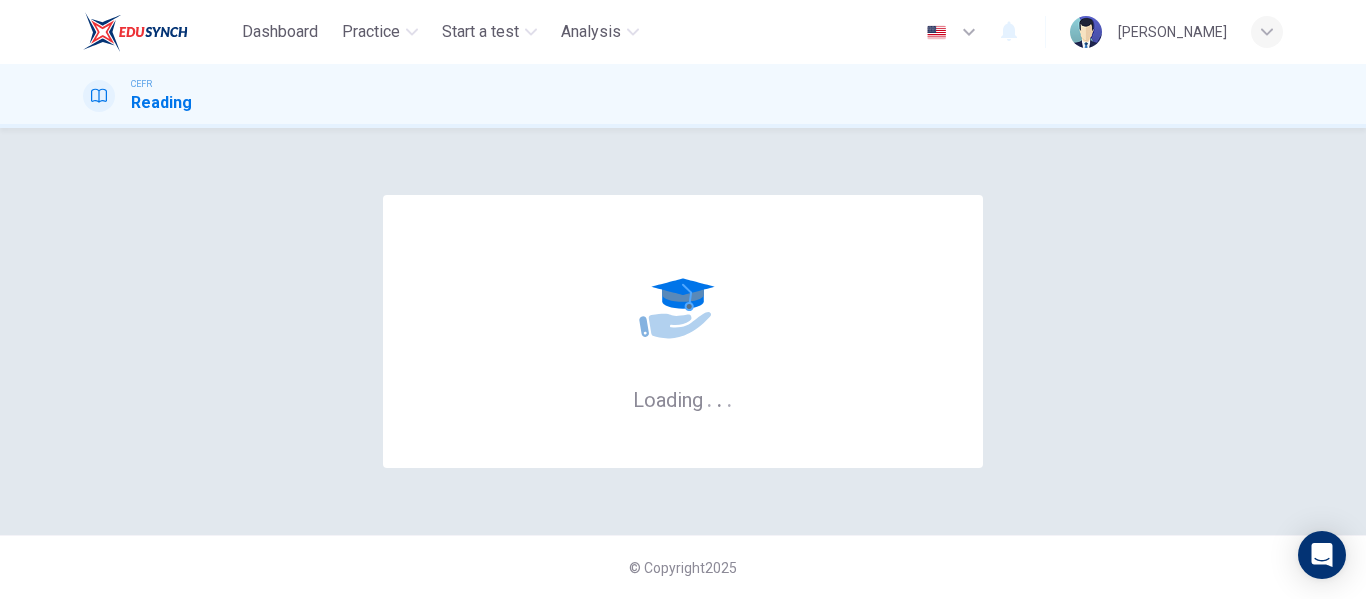 scroll, scrollTop: 0, scrollLeft: 0, axis: both 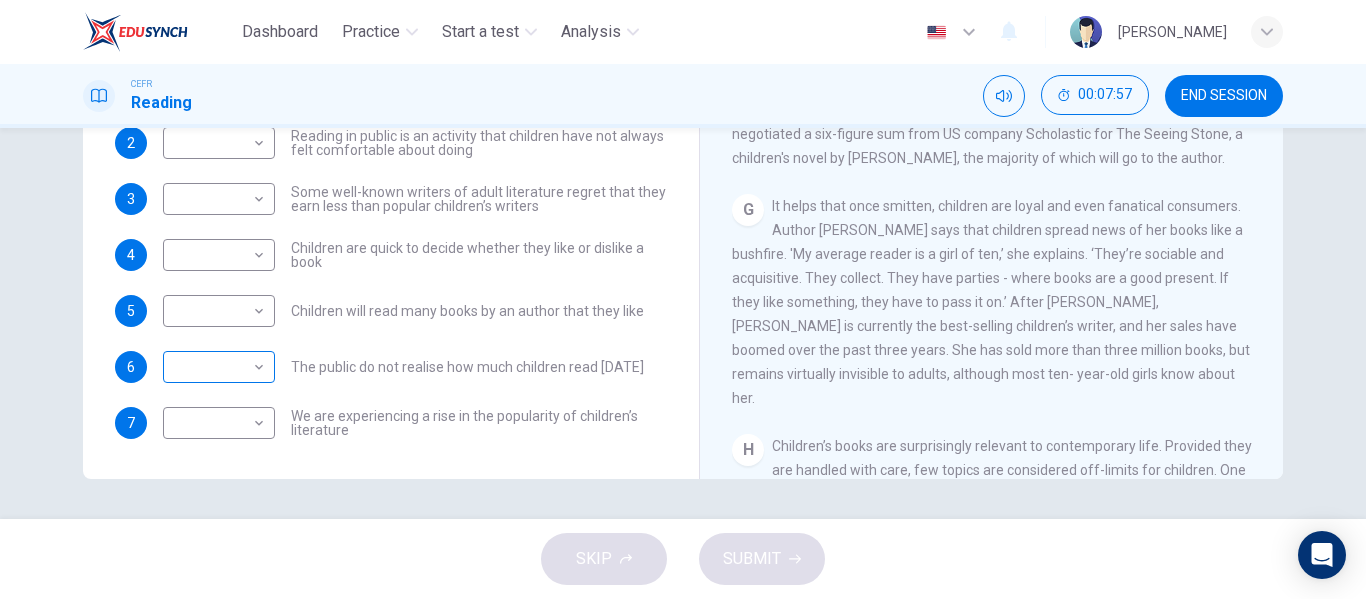 click on "Dashboard Practice Start a test Analysis English en ​ [PERSON_NAME] CEFR Reading 00:07:57 END SESSION Questions 1 - 7 Look at the following list of people A-E and the list of statements. Match each statement with one of the people listed. People A [PERSON_NAME] B [PERSON_NAME] C [PERSON_NAME] D [PERSON_NAME] E [PERSON_NAME] 1 ​ ​ Children take pleasure in giving books to each other 2 ​ ​ Reading in public is an activity that children have not always felt comfortable about doing 3 ​ ​ Some well-known writers of adult literature regret that they earn less than popular children’s writers 4 ​ ​ Children are quick to decide whether they like or dislike a book 5 ​ ​ Children will read many books by an author that they like 6 ​ ​ The public do not realise how much children read [DATE] 7 ​ ​ We are experiencing a rise in the popularity of children’s literature Twist in the Tale CLICK TO ZOOM Click to Zoom A B C D E F G H I J SKIP SUBMIT
Dashboard Practice 2025" at bounding box center (683, 299) 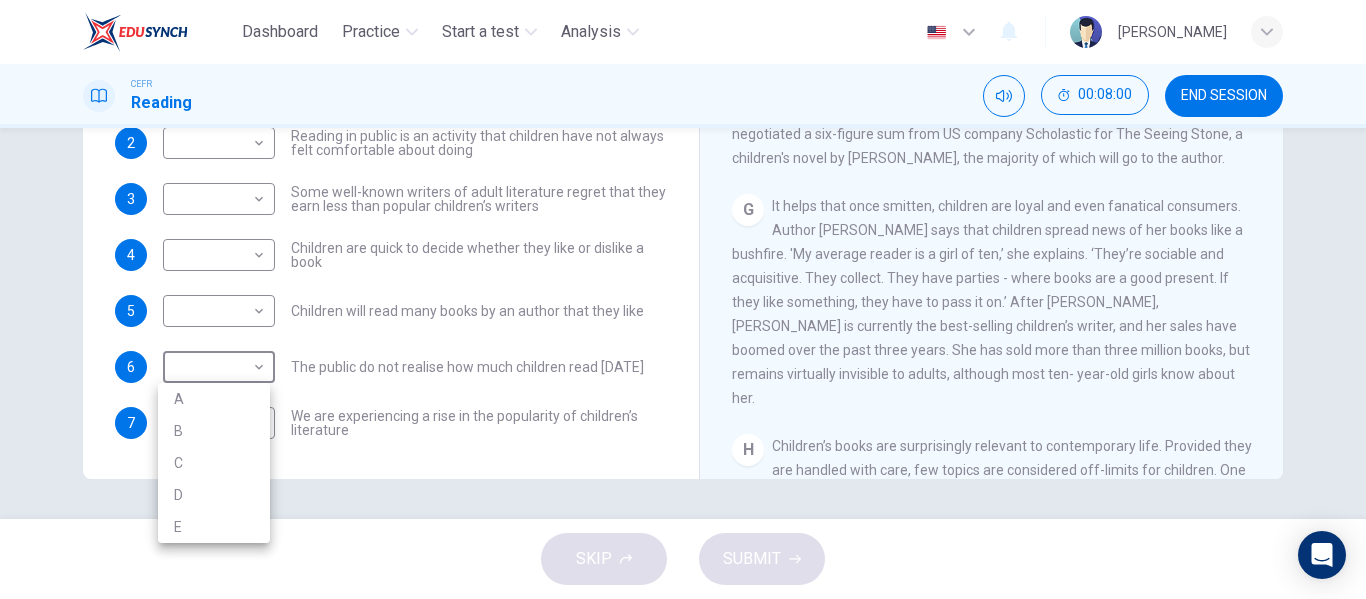 click at bounding box center [683, 299] 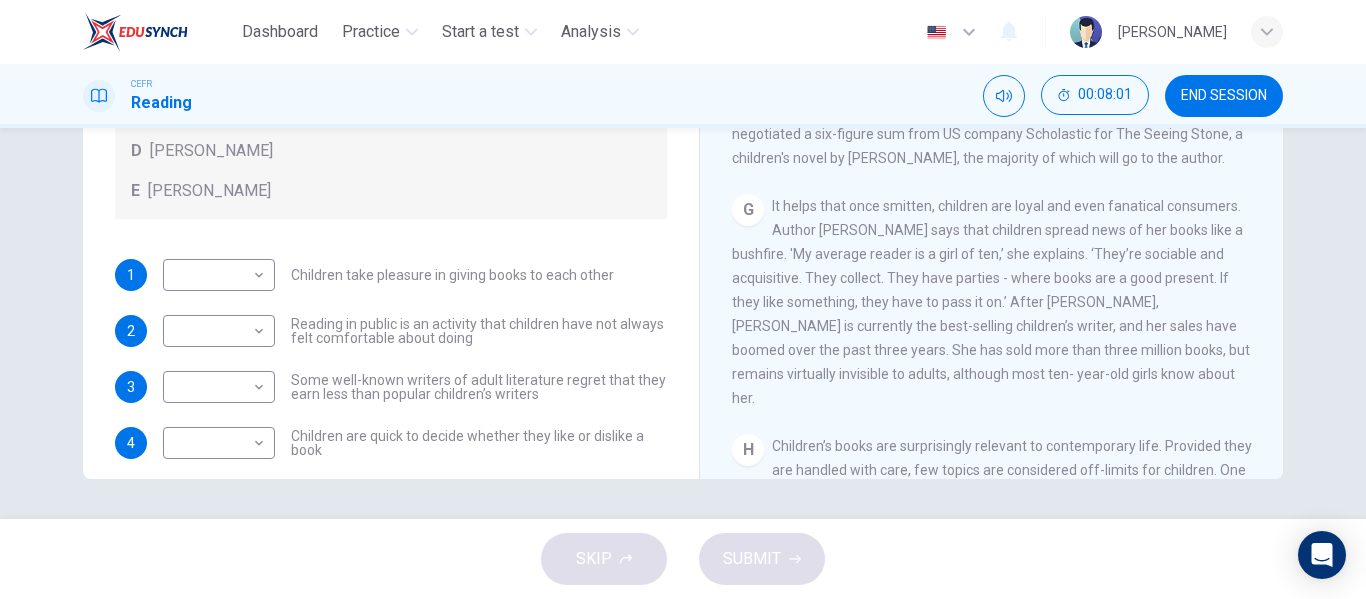 scroll, scrollTop: 0, scrollLeft: 0, axis: both 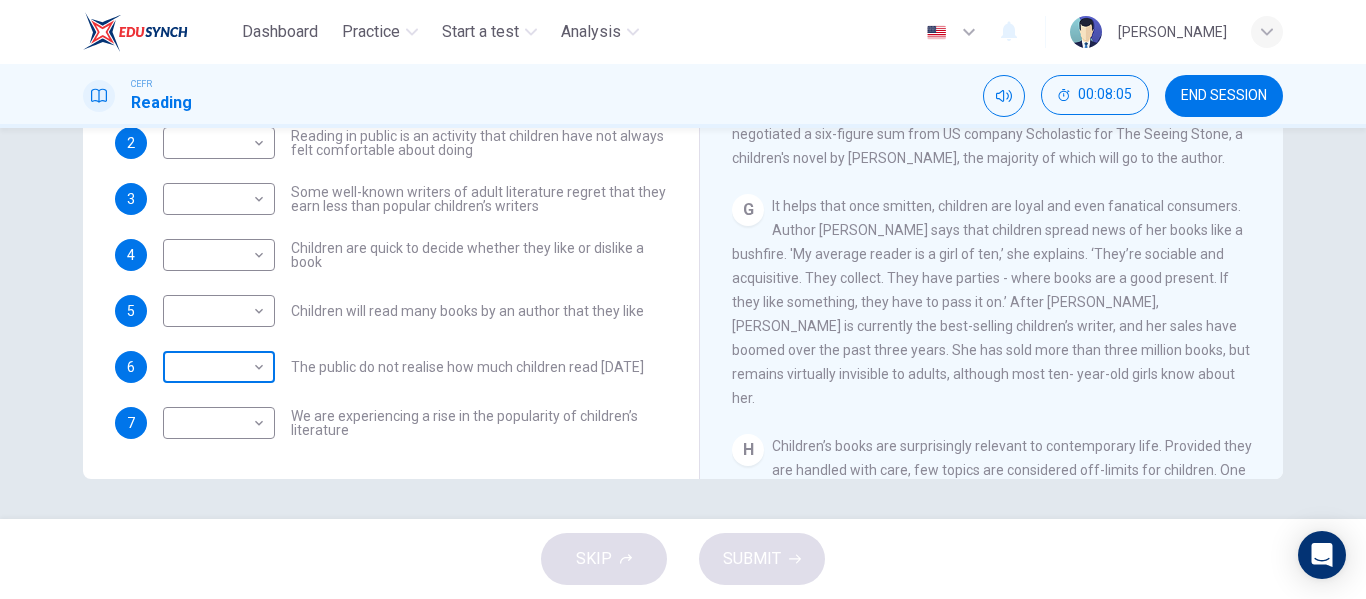 click on "Dashboard Practice Start a test Analysis English en ​ [PERSON_NAME] CEFR Reading 00:08:05 END SESSION Questions 1 - 7 Look at the following list of people A-E and the list of statements. Match each statement with one of the people listed. People A [PERSON_NAME] B [PERSON_NAME] C [PERSON_NAME] D [PERSON_NAME] E [PERSON_NAME] 1 ​ ​ Children take pleasure in giving books to each other 2 ​ ​ Reading in public is an activity that children have not always felt comfortable about doing 3 ​ ​ Some well-known writers of adult literature regret that they earn less than popular children’s writers 4 ​ ​ Children are quick to decide whether they like or dislike a book 5 ​ ​ Children will read many books by an author that they like 6 ​ ​ The public do not realise how much children read [DATE] 7 ​ ​ We are experiencing a rise in the popularity of children’s literature Twist in the Tale CLICK TO ZOOM Click to Zoom A B C D E F G H I J SKIP SUBMIT
Dashboard Practice 2025" at bounding box center (683, 299) 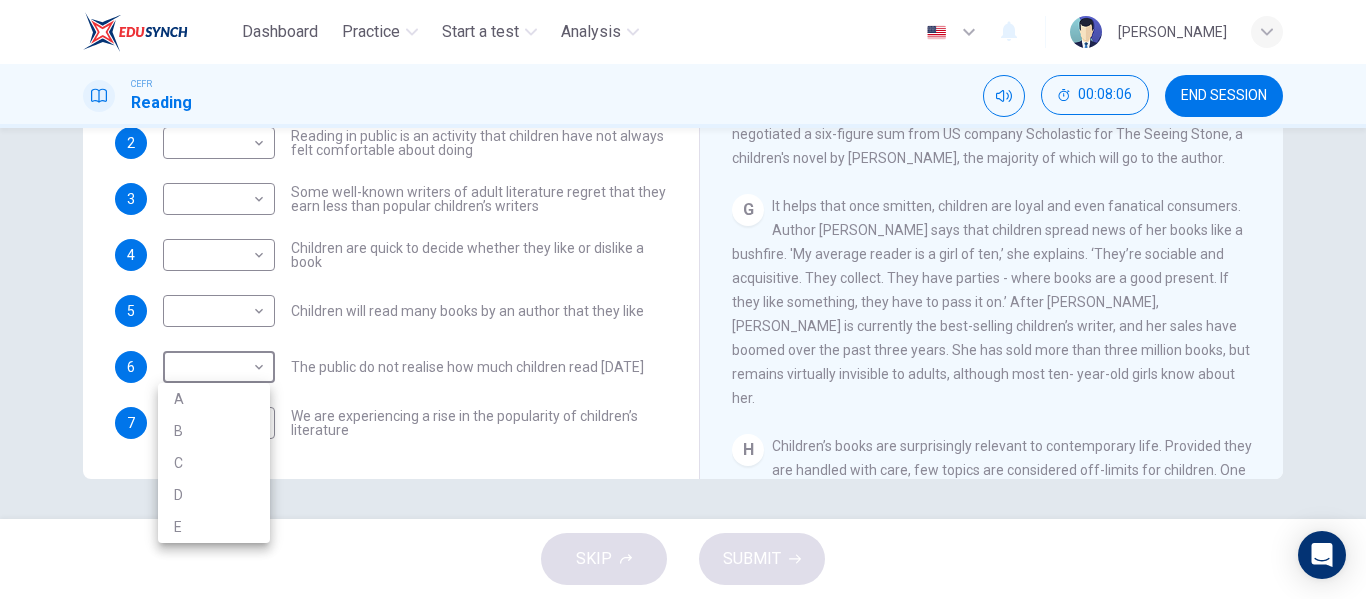 click on "B" at bounding box center (214, 431) 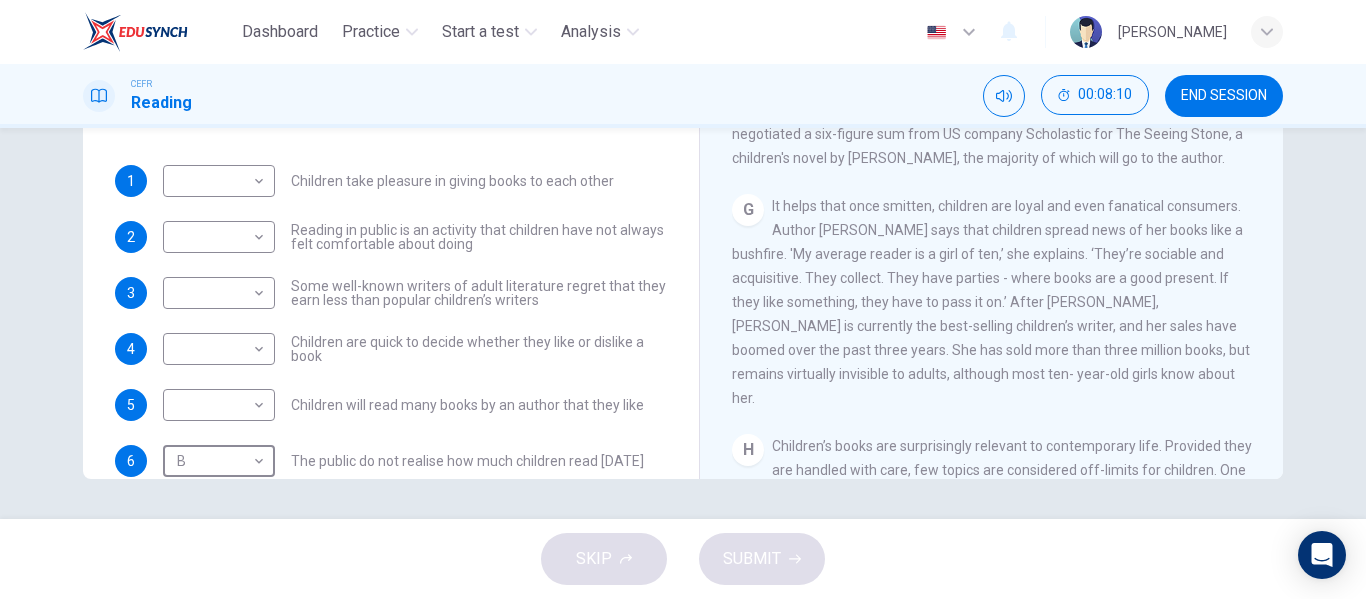 scroll, scrollTop: 0, scrollLeft: 0, axis: both 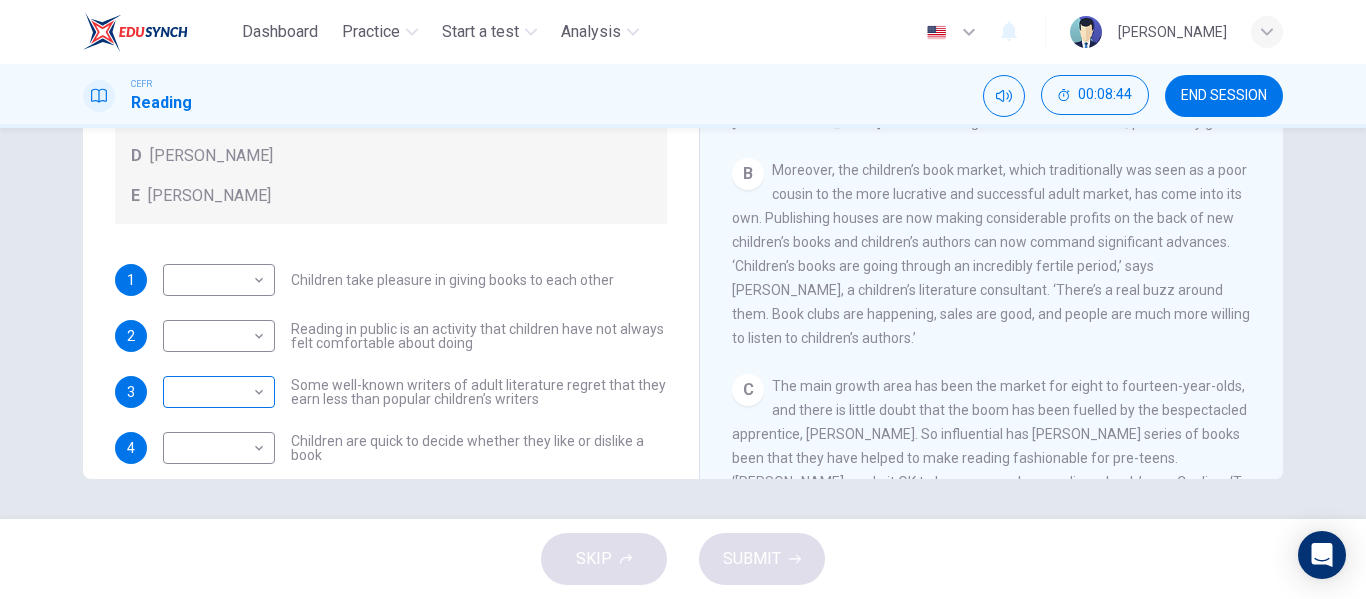 click on "Dashboard Practice Start a test Analysis English en ​ [PERSON_NAME] CEFR Reading 00:08:44 END SESSION Questions 1 - 7 Look at the following list of people A-E and the list of statements. Match each statement with one of the people listed. People A [PERSON_NAME] B [PERSON_NAME] C [PERSON_NAME] D [PERSON_NAME] E [PERSON_NAME] 1 ​ ​ Children take pleasure in giving books to each other 2 ​ ​ Reading in public is an activity that children have not always felt comfortable about doing 3 ​ ​ Some well-known writers of adult literature regret that they earn less than popular children’s writers 4 ​ ​ Children are quick to decide whether they like or dislike a book 5 ​ ​ Children will read many books by an author that they like 6 B B ​ The public do not realise how much children read [DATE] 7 ​ ​ We are experiencing a rise in the popularity of children’s literature Twist in the Tale CLICK TO ZOOM Click to Zoom A B C D E F G H I J SKIP SUBMIT
Dashboard Practice 2025" at bounding box center [683, 299] 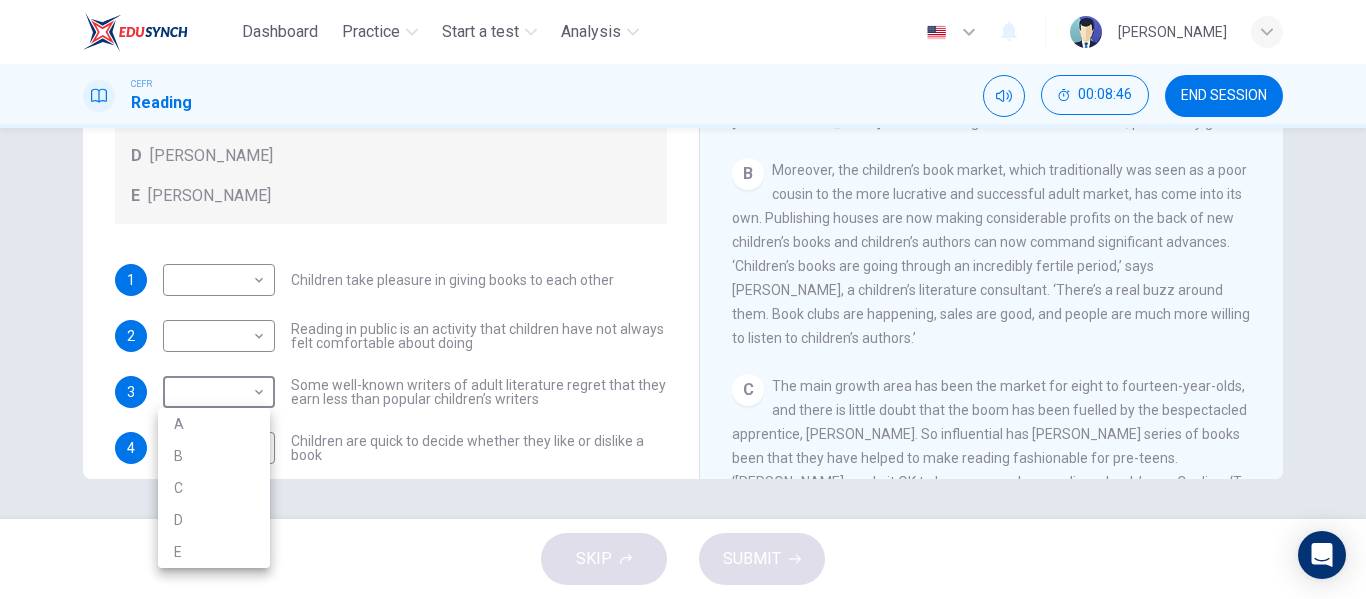 click on "A" at bounding box center [214, 424] 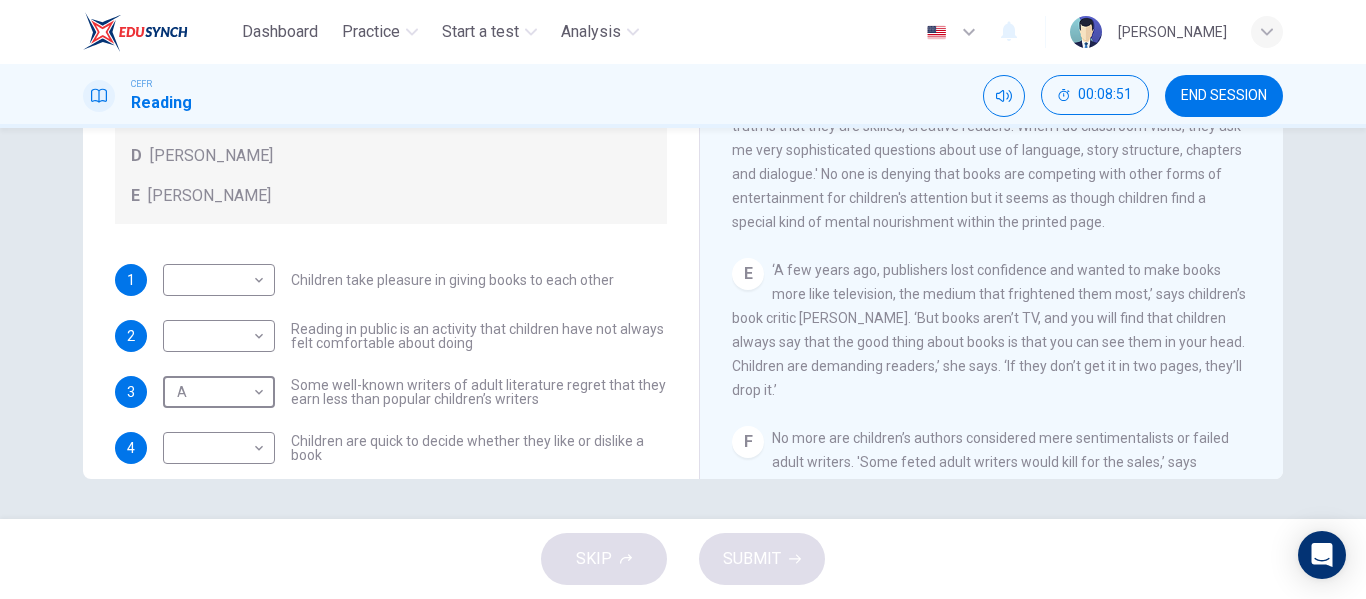 scroll, scrollTop: 879, scrollLeft: 0, axis: vertical 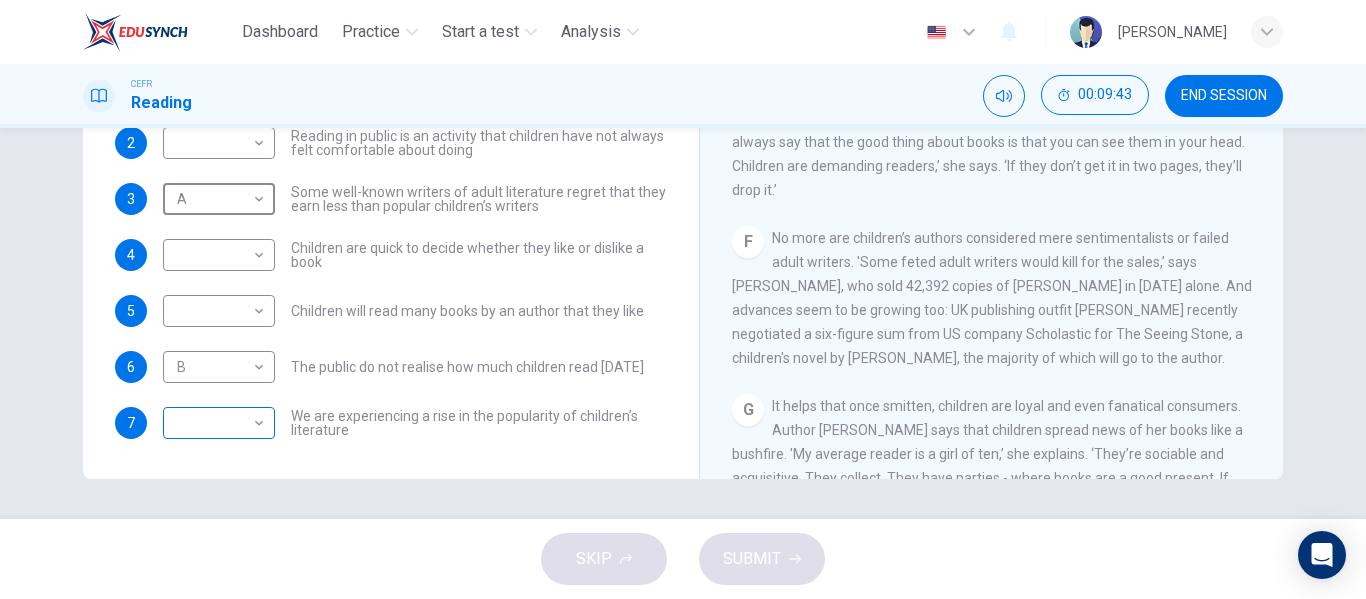 click on "Dashboard Practice Start a test Analysis English en ​ [PERSON_NAME] CEFR Reading 00:09:43 END SESSION Questions 1 - 7 Look at the following list of people A-E and the list of statements. Match each statement with one of the people listed. People A [PERSON_NAME] B [PERSON_NAME] C [PERSON_NAME] D [PERSON_NAME] E [PERSON_NAME] 1 ​ ​ Children take pleasure in giving books to each other 2 ​ ​ Reading in public is an activity that children have not always felt comfortable about doing 3 A A ​ Some well-known writers of adult literature regret that they earn less than popular children’s writers 4 ​ ​ Children are quick to decide whether they like or dislike a book 5 ​ ​ Children will read many books by an author that they like 6 B B ​ The public do not realise how much children read [DATE] 7 ​ ​ We are experiencing a rise in the popularity of children’s literature Twist in the Tale CLICK TO ZOOM Click to Zoom A B C D E F G H I J SKIP SUBMIT
Dashboard Practice 2025" at bounding box center (683, 299) 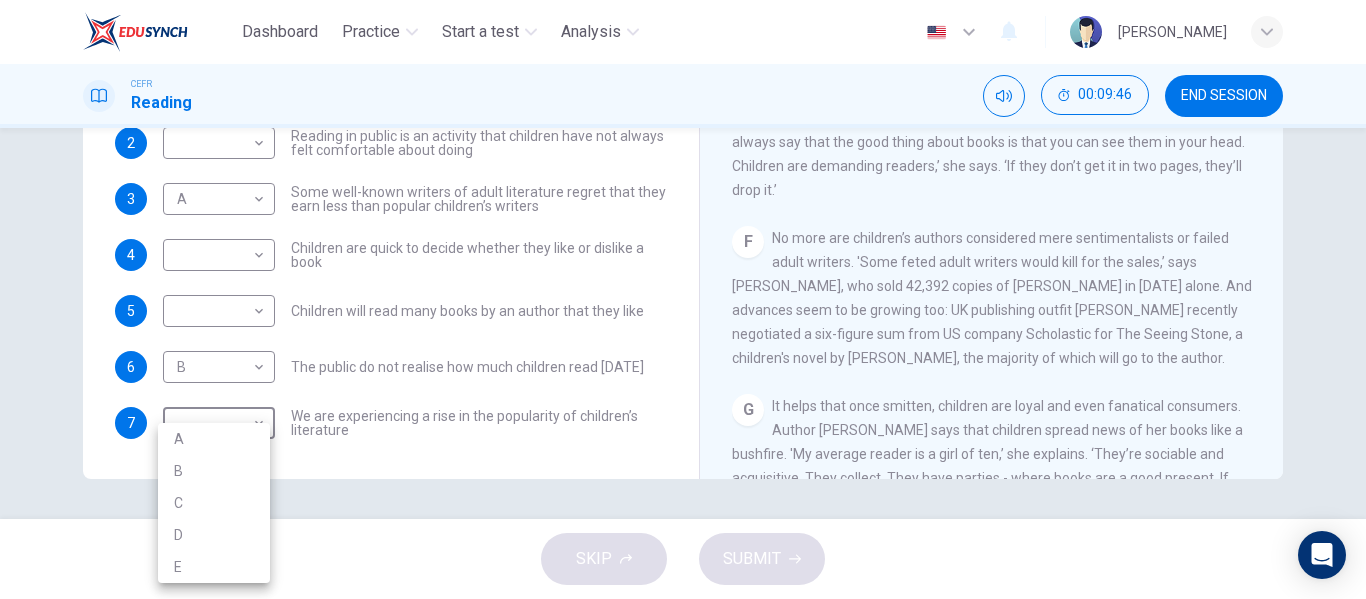 click on "B" at bounding box center (214, 471) 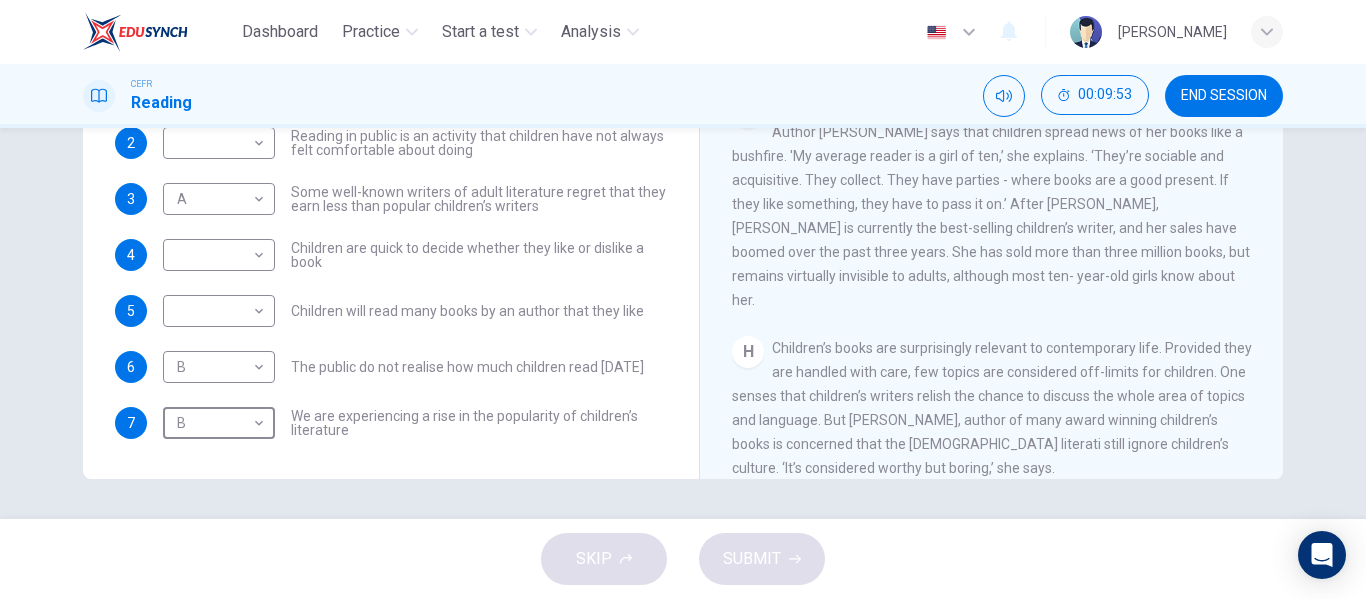 scroll, scrollTop: 1279, scrollLeft: 0, axis: vertical 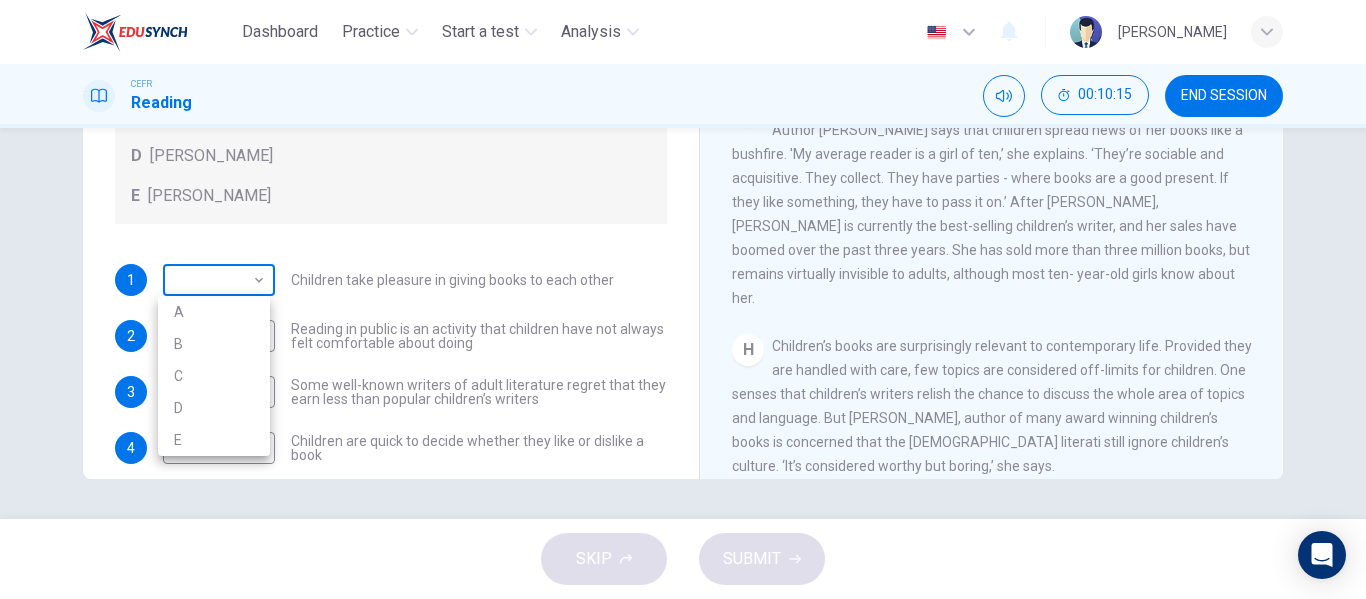 click on "Dashboard Practice Start a test Analysis English en ​ [PERSON_NAME] CEFR Reading 00:10:15 END SESSION Questions 1 - 7 Look at the following list of people A-E and the list of statements. Match each statement with one of the people listed. People A [PERSON_NAME] B [PERSON_NAME] C [PERSON_NAME] D [PERSON_NAME] E [PERSON_NAME] 1 ​ ​ Children take pleasure in giving books to each other 2 ​ ​ Reading in public is an activity that children have not always felt comfortable about doing 3 A A ​ Some well-known writers of adult literature regret that they earn less than popular children’s writers 4 ​ ​ Children are quick to decide whether they like or dislike a book 5 ​ ​ Children will read many books by an author that they like 6 B B ​ The public do not realise how much children read [DATE] 7 B B ​ We are experiencing a rise in the popularity of children’s literature Twist in the Tale CLICK TO ZOOM Click to Zoom A B C D E F G H I J SKIP SUBMIT
Dashboard Practice 2025" at bounding box center (683, 299) 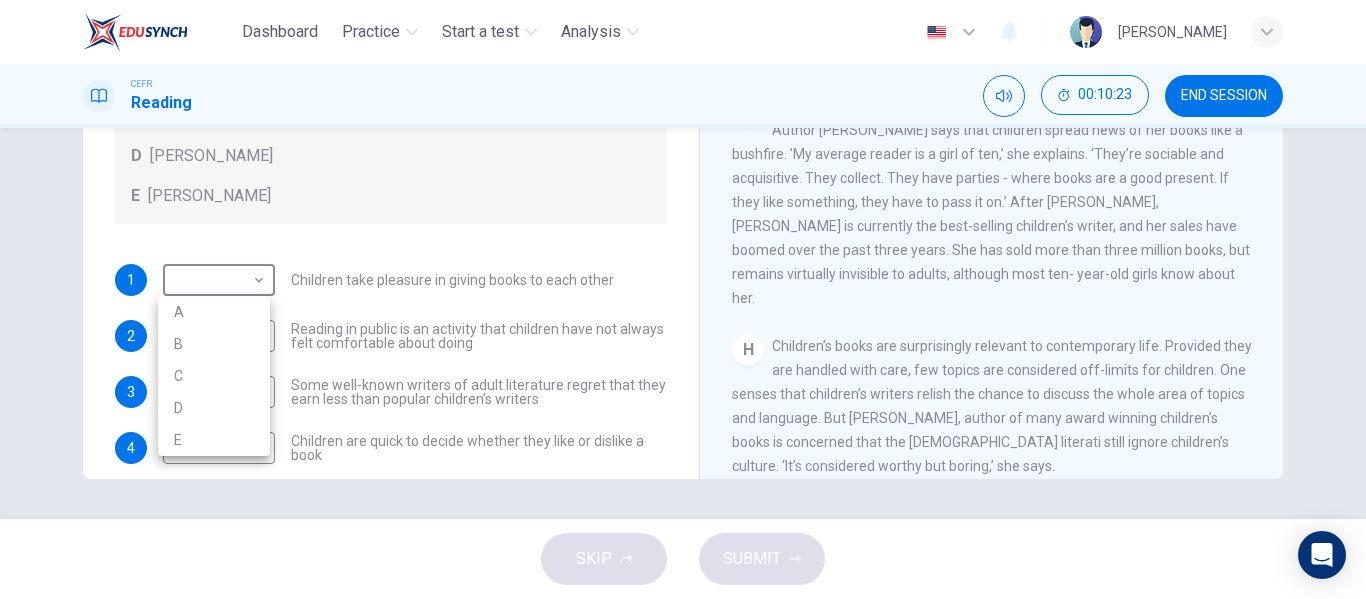 click at bounding box center [683, 299] 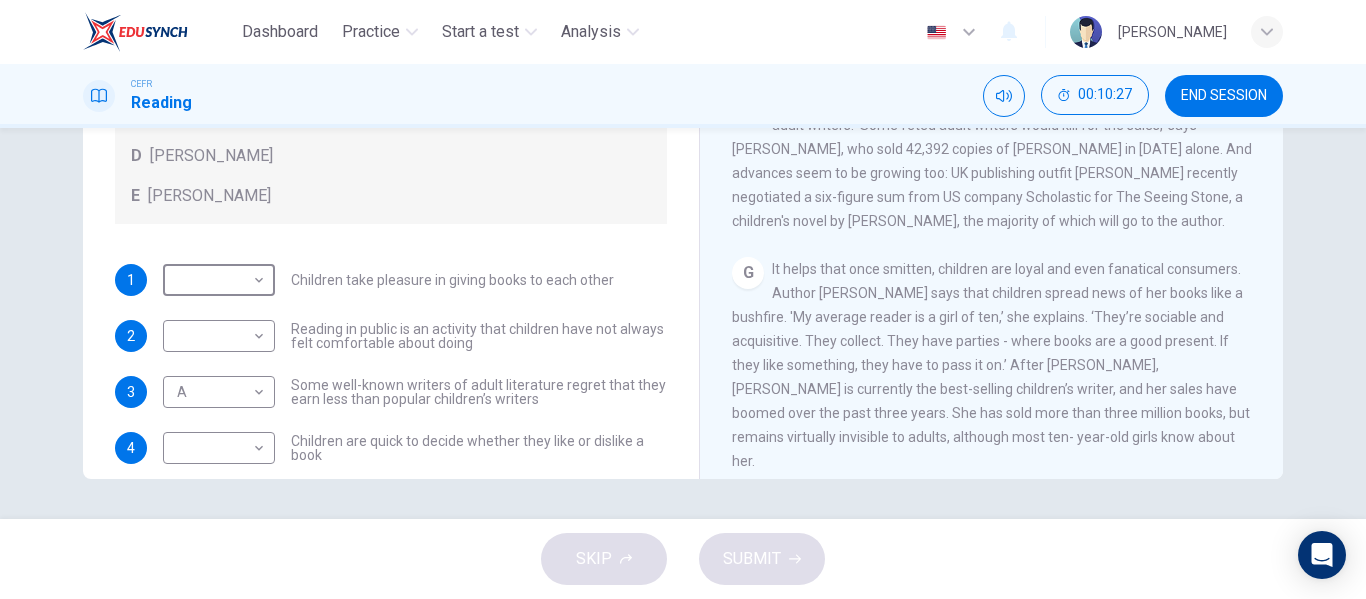 scroll, scrollTop: 1179, scrollLeft: 0, axis: vertical 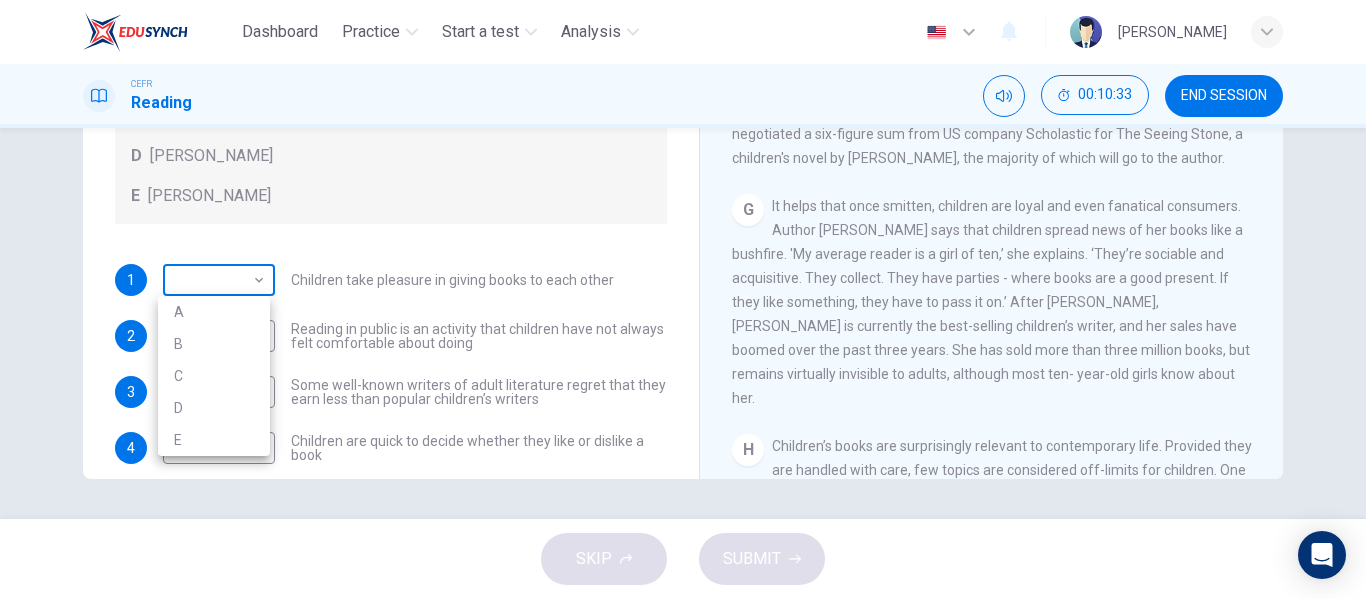click on "Dashboard Practice Start a test Analysis English en ​ [PERSON_NAME] CEFR Reading 00:10:33 END SESSION Questions 1 - 7 Look at the following list of people A-E and the list of statements. Match each statement with one of the people listed. People A [PERSON_NAME] B [PERSON_NAME] C [PERSON_NAME] D [PERSON_NAME] E [PERSON_NAME] 1 ​ ​ Children take pleasure in giving books to each other 2 ​ ​ Reading in public is an activity that children have not always felt comfortable about doing 3 A A ​ Some well-known writers of adult literature regret that they earn less than popular children’s writers 4 ​ ​ Children are quick to decide whether they like or dislike a book 5 ​ ​ Children will read many books by an author that they like 6 B B ​ The public do not realise how much children read [DATE] 7 B B ​ We are experiencing a rise in the popularity of children’s literature Twist in the Tale CLICK TO ZOOM Click to Zoom A B C D E F G H I J SKIP SUBMIT
Dashboard Practice 2025" at bounding box center (683, 299) 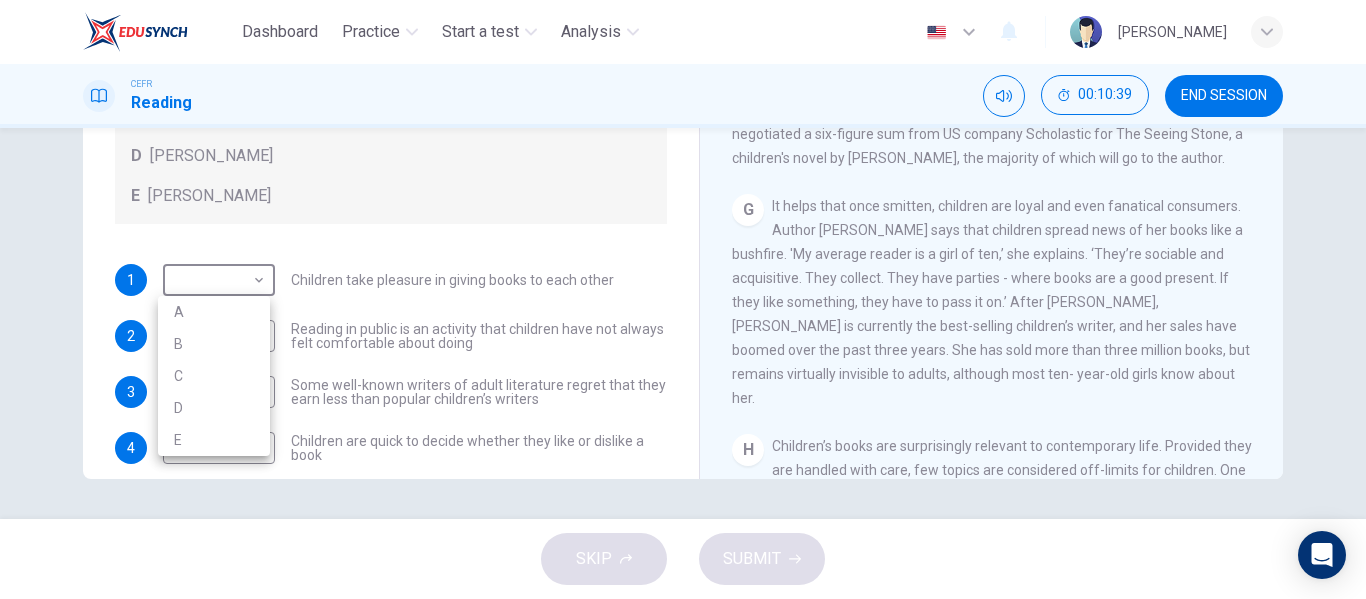 click on "D" at bounding box center [214, 408] 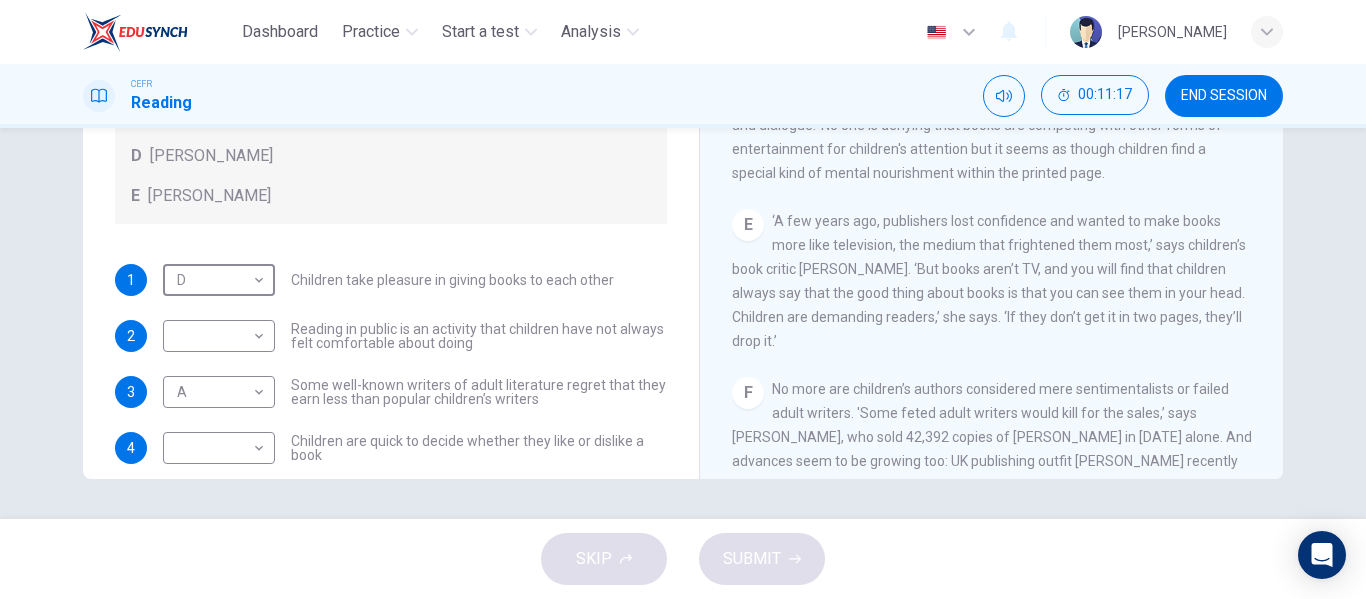 scroll, scrollTop: 779, scrollLeft: 0, axis: vertical 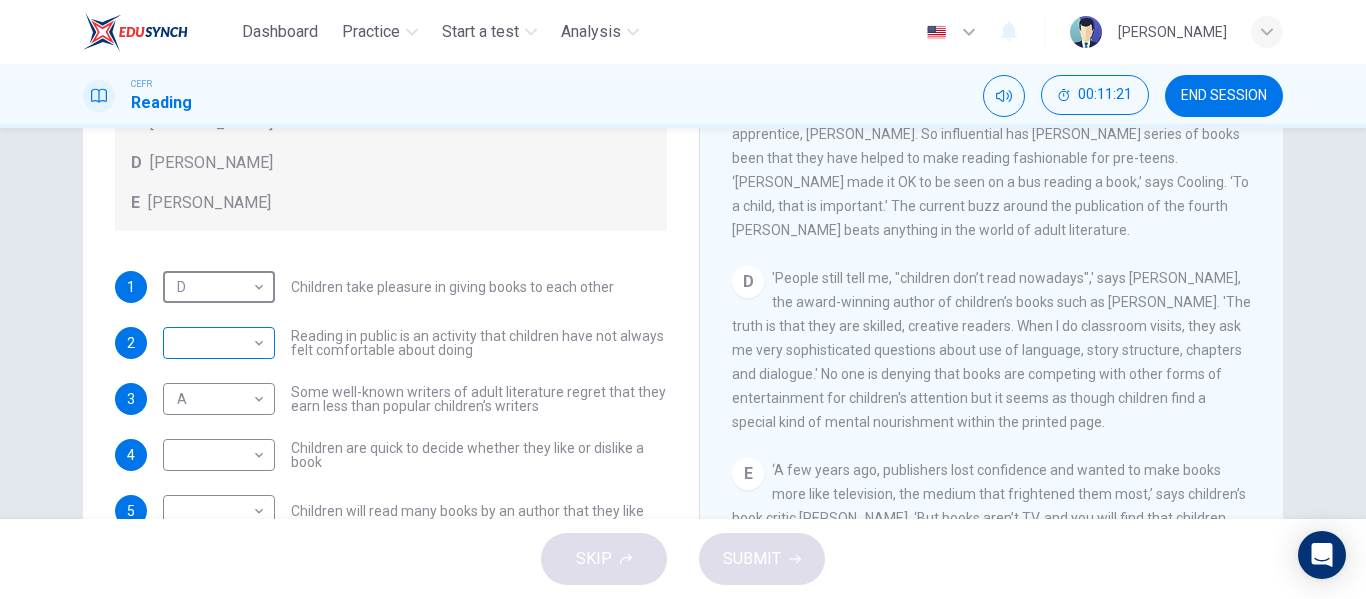 click on "Dashboard Practice Start a test Analysis English en ​ [PERSON_NAME] CEFR Reading 00:11:21 END SESSION Questions 1 - 7 Look at the following list of people A-E and the list of statements. Match each statement with one of the people listed. People A [PERSON_NAME] B [PERSON_NAME] C [PERSON_NAME] D [PERSON_NAME] E [PERSON_NAME] 1 D D ​ Children take pleasure in giving books to each other 2 ​ ​ Reading in public is an activity that children have not always felt comfortable about doing 3 A A ​ Some well-known writers of adult literature regret that they earn less than popular children’s writers 4 ​ ​ Children are quick to decide whether they like or dislike a book 5 ​ ​ Children will read many books by an author that they like 6 B B ​ The public do not realise how much children read [DATE] 7 B B ​ We are experiencing a rise in the popularity of children’s literature Twist in the Tale CLICK TO ZOOM Click to Zoom A B C D E F G H I J SKIP SUBMIT
Dashboard Practice 2025" at bounding box center (683, 299) 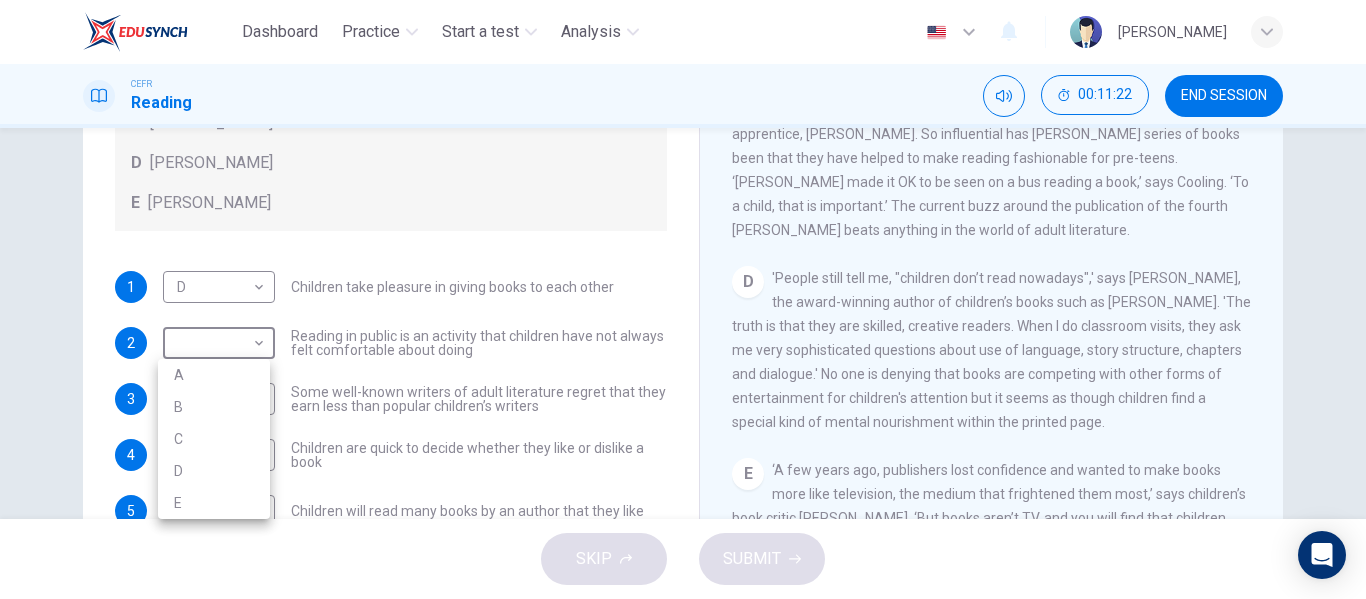 click on "B" at bounding box center (214, 407) 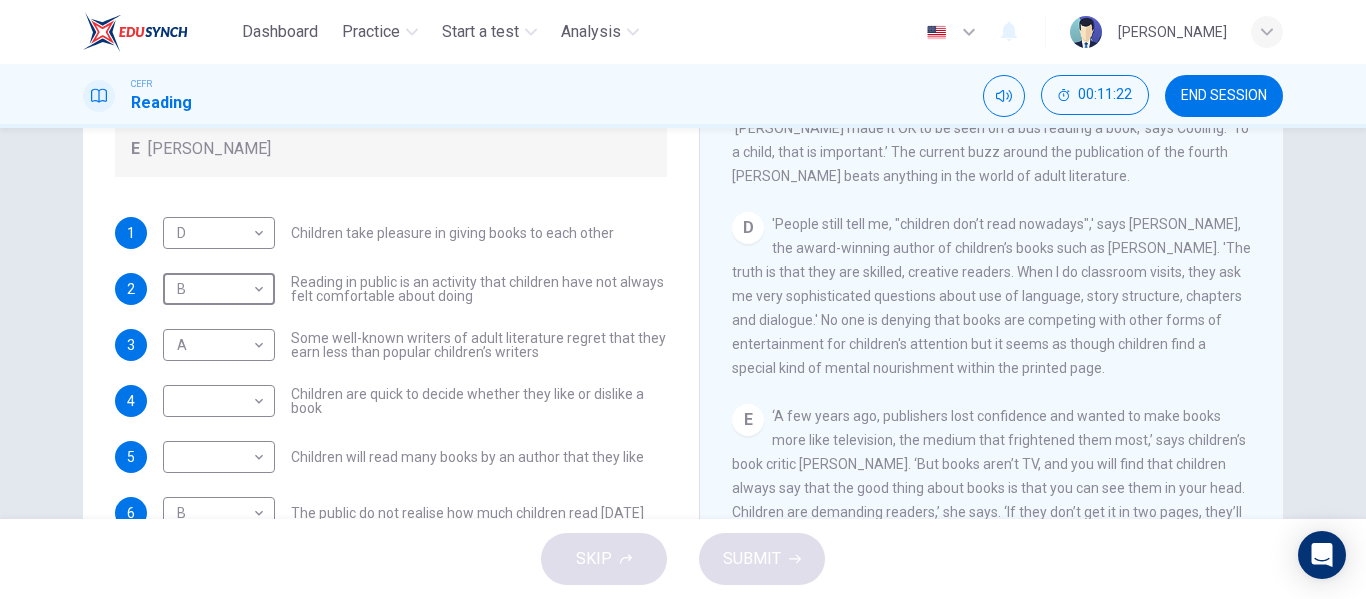 scroll, scrollTop: 284, scrollLeft: 0, axis: vertical 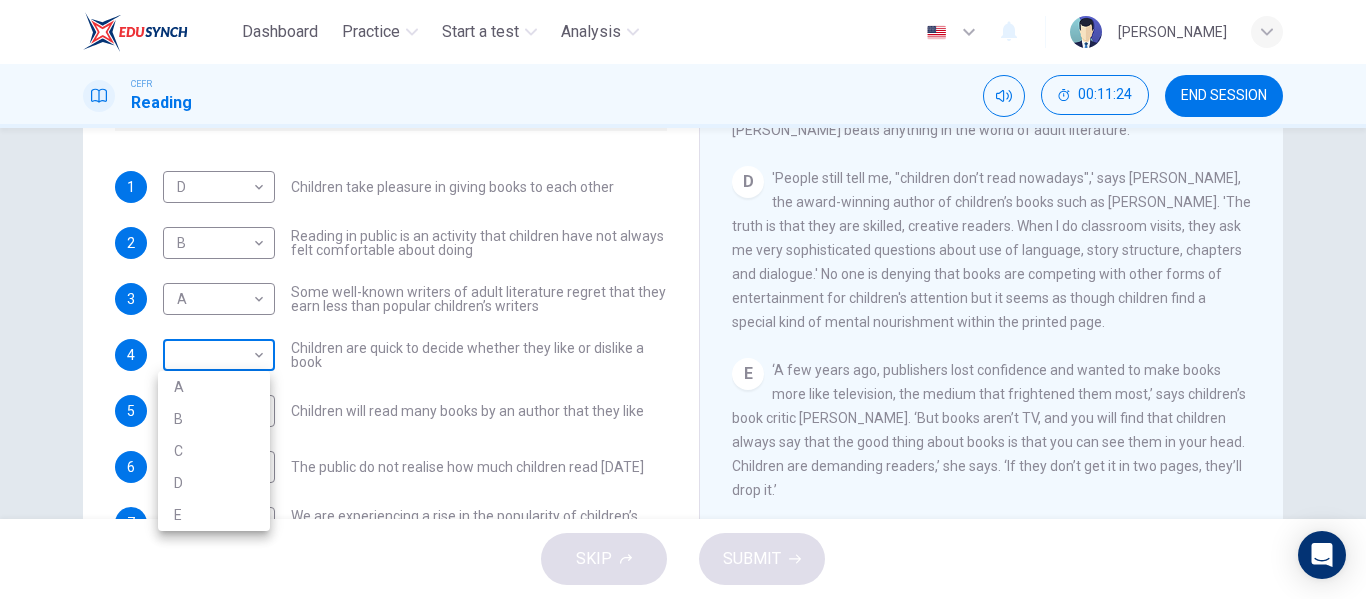 click on "Dashboard Practice Start a test Analysis English en ​ [PERSON_NAME] CEFR Reading 00:11:24 END SESSION Questions 1 - 7 Look at the following list of people A-E and the list of statements. Match each statement with one of the people listed. People A [PERSON_NAME] B [PERSON_NAME] C [PERSON_NAME] D [PERSON_NAME] E [PERSON_NAME] 1 D D ​ Children take pleasure in giving books to each other 2 B B ​ Reading in public is an activity that children have not always felt comfortable about doing 3 A A ​ Some well-known writers of adult literature regret that they earn less than popular children’s writers 4 ​ ​ Children are quick to decide whether they like or dislike a book 5 ​ ​ Children will read many books by an author that they like 6 B B ​ The public do not realise how much children read [DATE] 7 B B ​ We are experiencing a rise in the popularity of children’s literature Twist in the Tale CLICK TO ZOOM Click to Zoom A B C D E F G H I J SKIP SUBMIT
Dashboard Practice 2025" at bounding box center [683, 299] 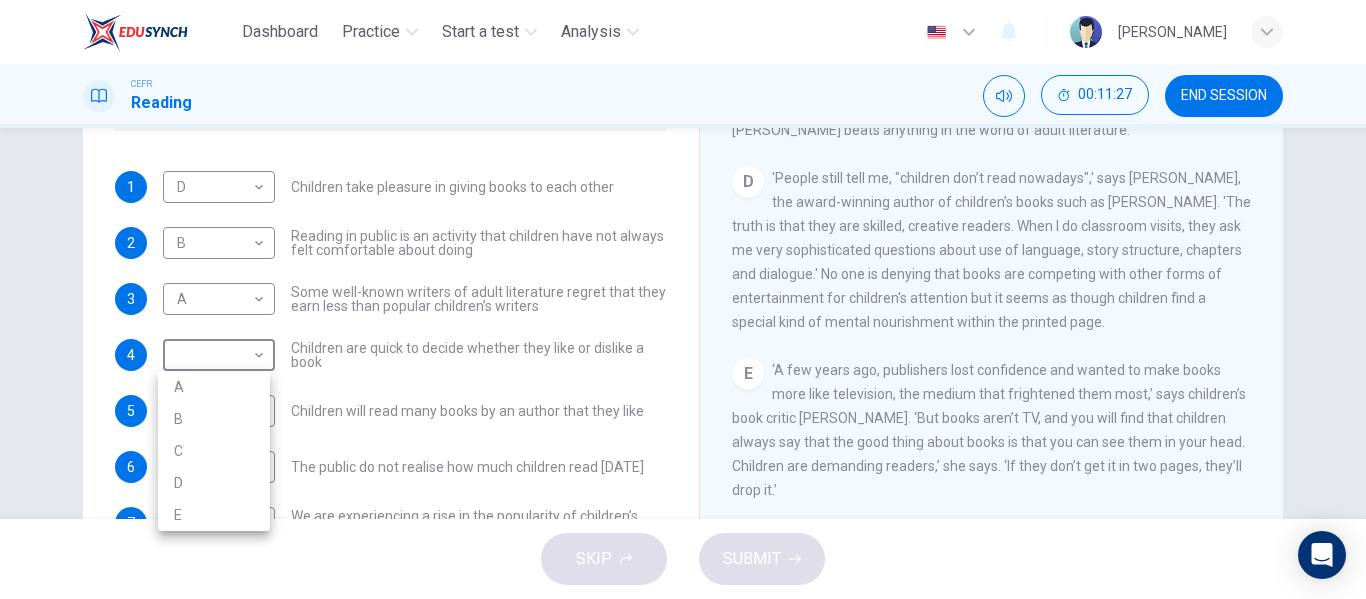 click on "D" at bounding box center (214, 483) 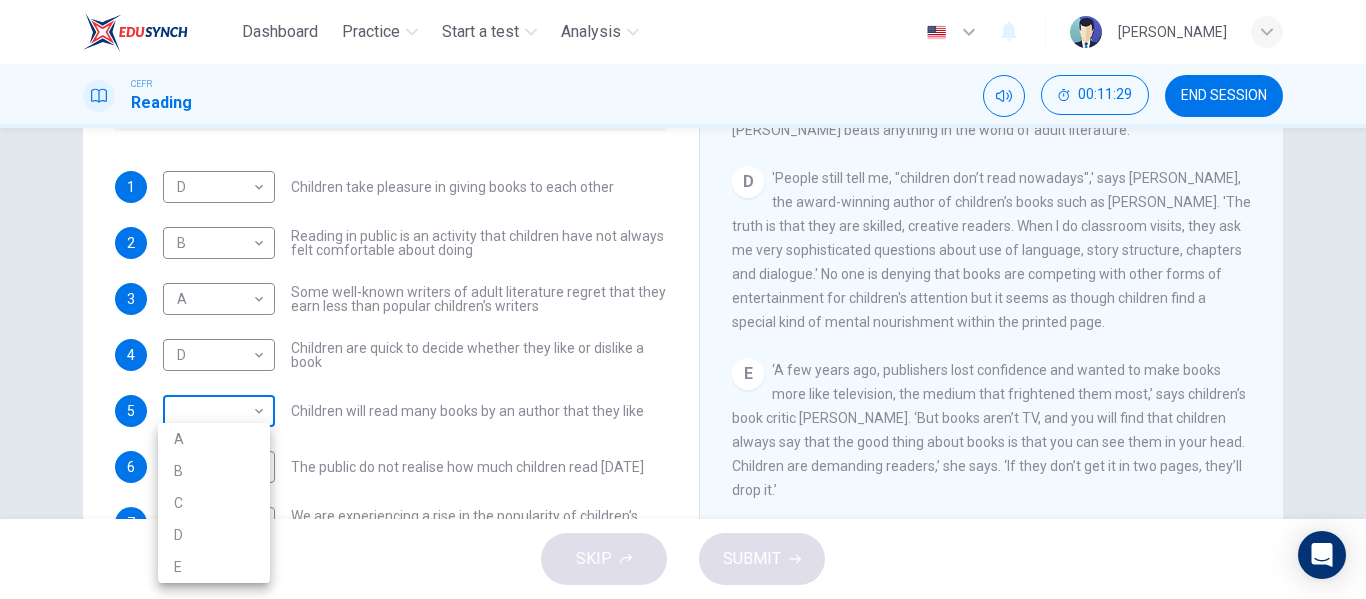 click on "Dashboard Practice Start a test Analysis English en ​ [PERSON_NAME] CEFR Reading 00:11:29 END SESSION Questions 1 - 7 Look at the following list of people A-E and the list of statements. Match each statement with one of the people listed. People A [PERSON_NAME] B [PERSON_NAME] C [PERSON_NAME] D [PERSON_NAME] E [PERSON_NAME] 1 D D ​ Children take pleasure in giving books to each other 2 B B ​ Reading in public is an activity that children have not always felt comfortable about doing 3 A A ​ Some well-known writers of adult literature regret that they earn less than popular children’s writers 4 D D ​ Children are quick to decide whether they like or dislike a book 5 ​ ​ Children will read many books by an author that they like 6 B B ​ The public do not realise how much children read [DATE] 7 B B ​ We are experiencing a rise in the popularity of children’s literature Twist in the Tale CLICK TO ZOOM Click to Zoom A B C D E F G H I J SKIP SUBMIT
Dashboard Practice 2025" at bounding box center [683, 299] 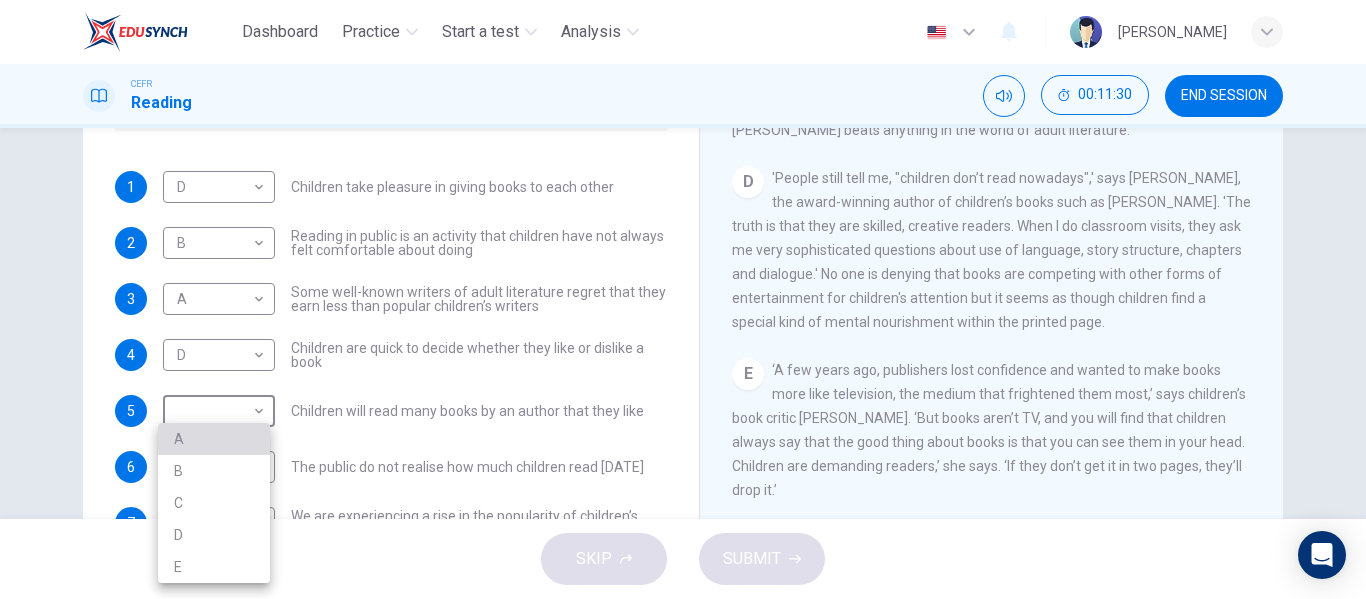 click on "A" at bounding box center [214, 439] 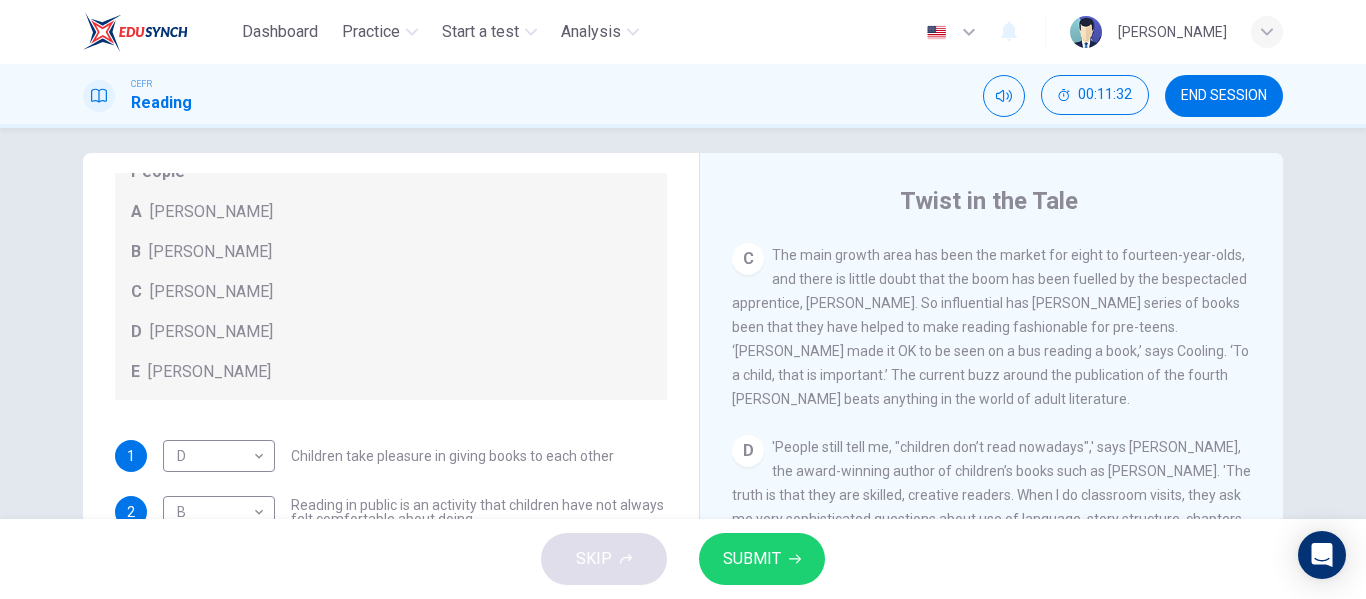 scroll, scrollTop: 0, scrollLeft: 0, axis: both 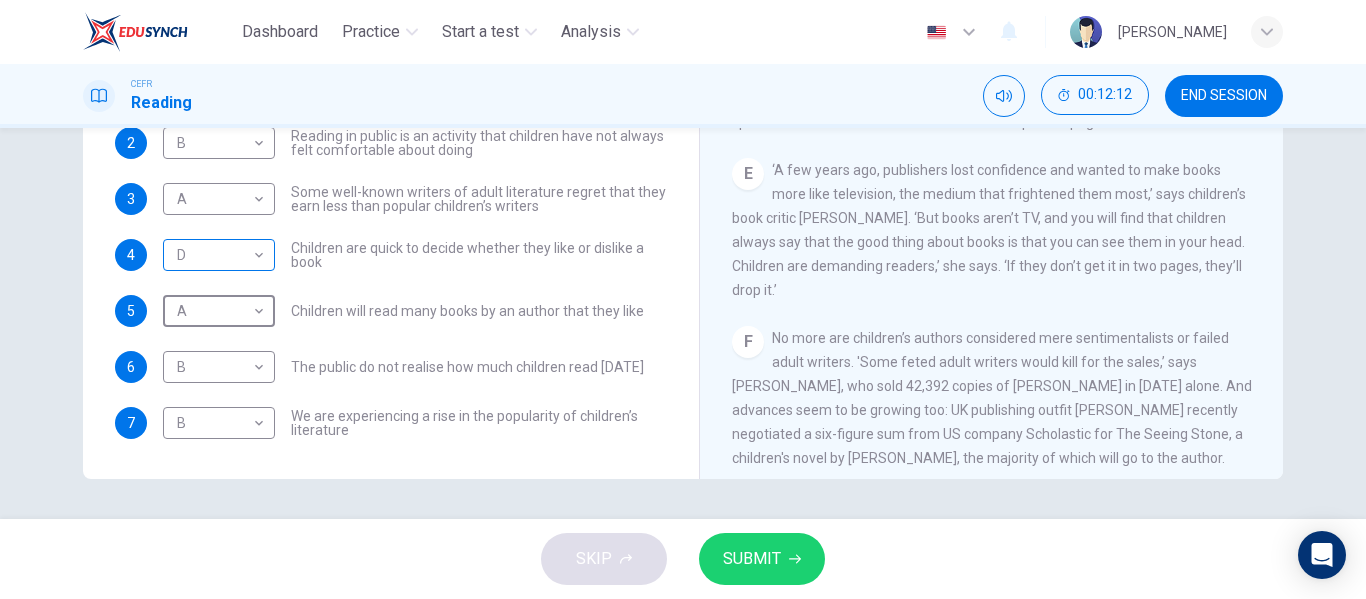 click on "Dashboard Practice Start a test Analysis English en ​ [PERSON_NAME] CEFR Reading 00:12:12 END SESSION Questions 1 - 7 Look at the following list of people A-E and the list of statements. Match each statement with one of the people listed. People A [PERSON_NAME] B [PERSON_NAME] C [PERSON_NAME] D [PERSON_NAME] E [PERSON_NAME] 1 D D ​ Children take pleasure in giving books to each other 2 B B ​ Reading in public is an activity that children have not always felt comfortable about doing 3 A A ​ Some well-known writers of adult literature regret that they earn less than popular children’s writers 4 D D ​ Children are quick to decide whether they like or dislike a book 5 A A ​ Children will read many books by an author that they like 6 B B ​ The public do not realise how much children read [DATE] 7 B B ​ We are experiencing a rise in the popularity of children’s literature Twist in the Tale CLICK TO ZOOM Click to Zoom A B C D E F G H I J SKIP SUBMIT
Dashboard Practice 2025" at bounding box center (683, 299) 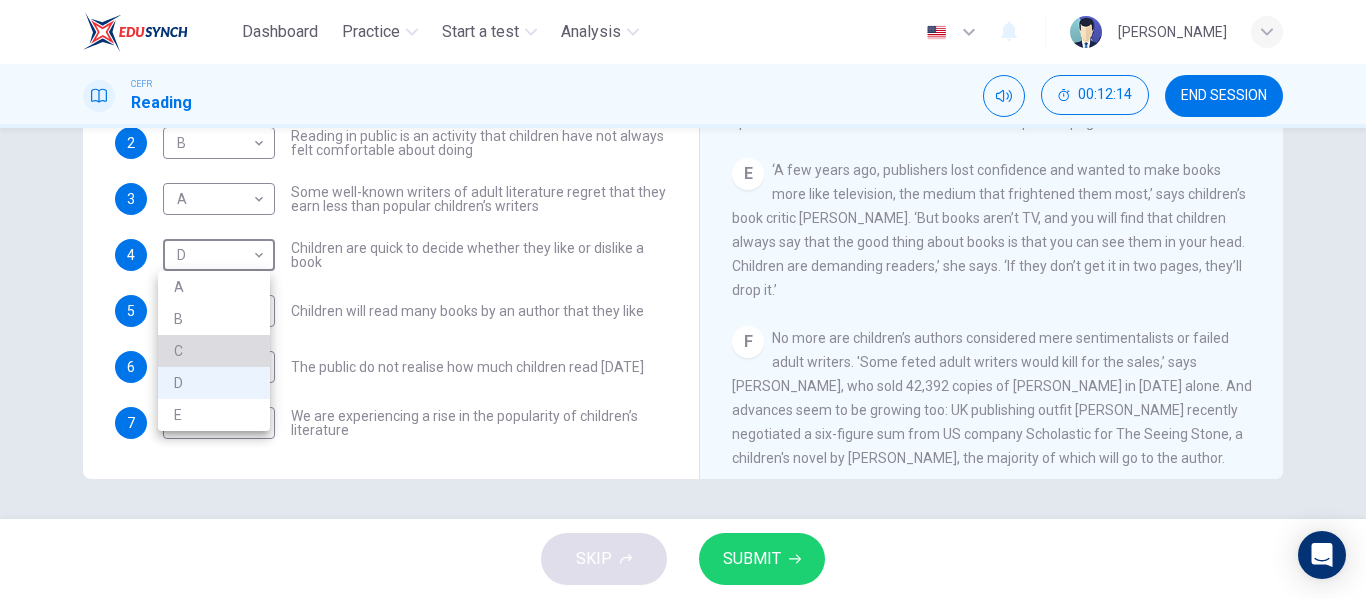 click on "C" at bounding box center [214, 351] 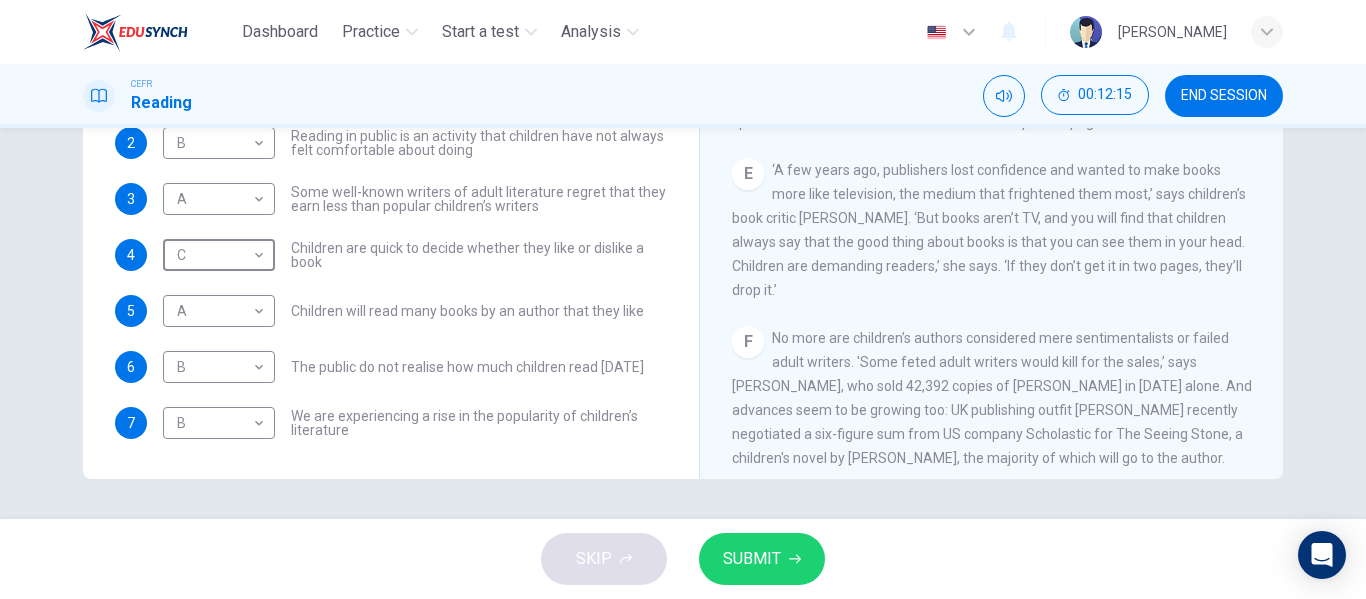 click on "SUBMIT" at bounding box center [752, 559] 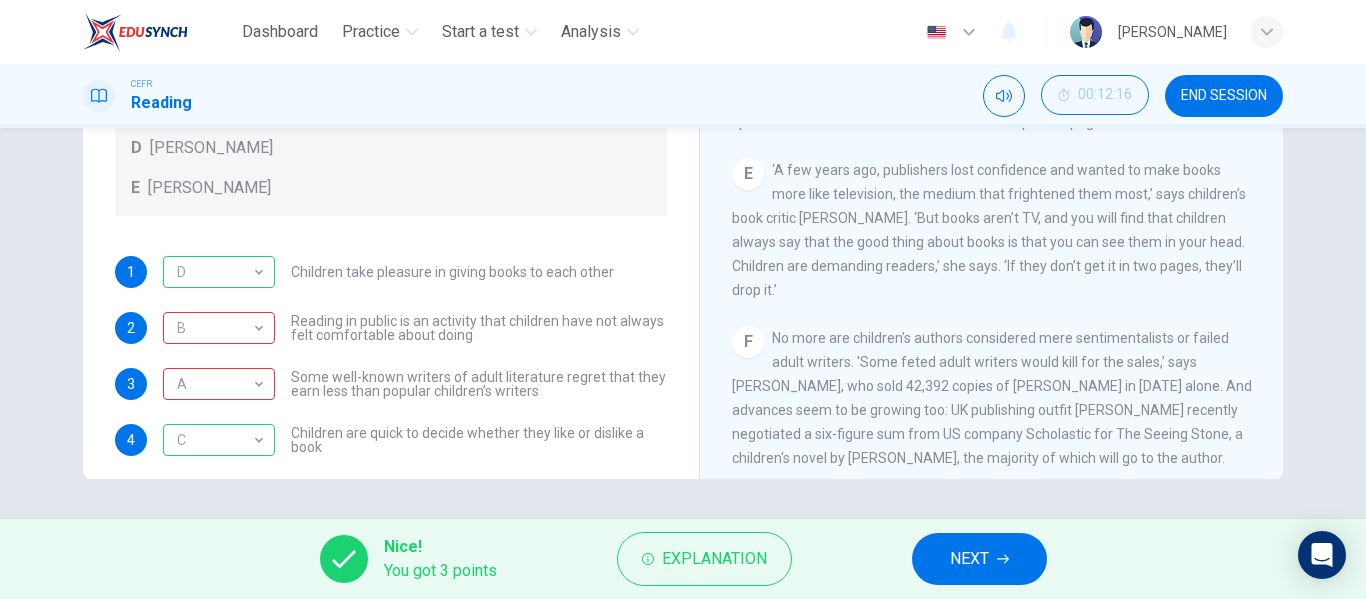 scroll, scrollTop: 0, scrollLeft: 0, axis: both 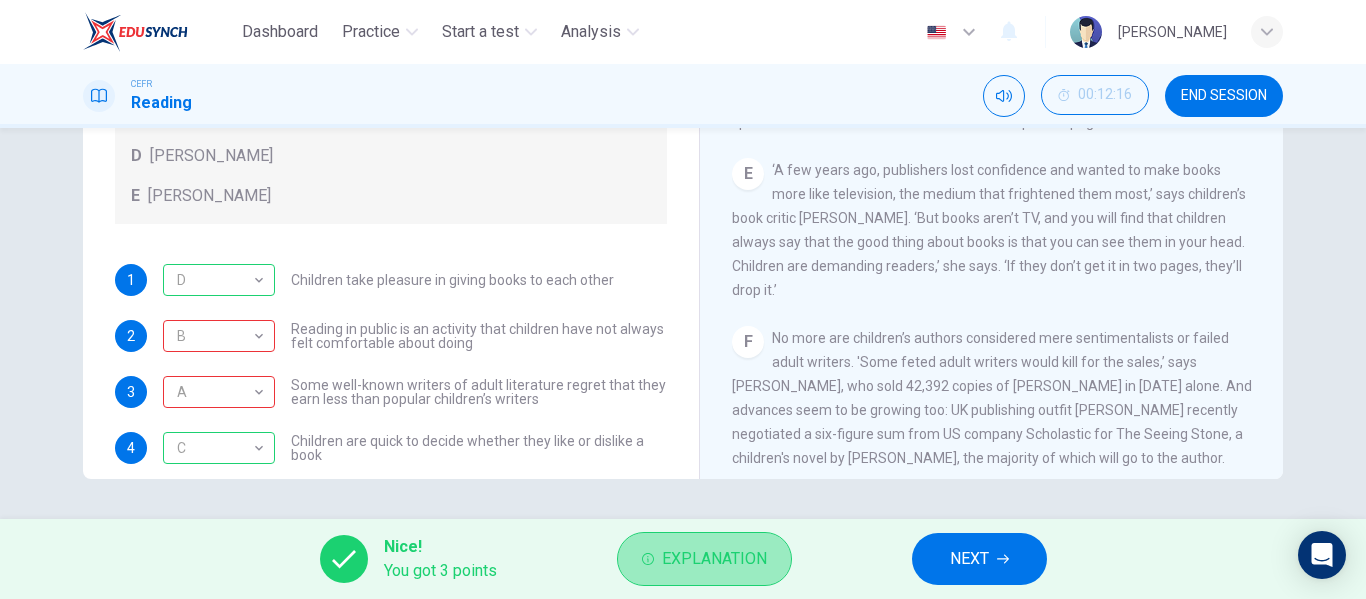 click on "Explanation" at bounding box center [704, 559] 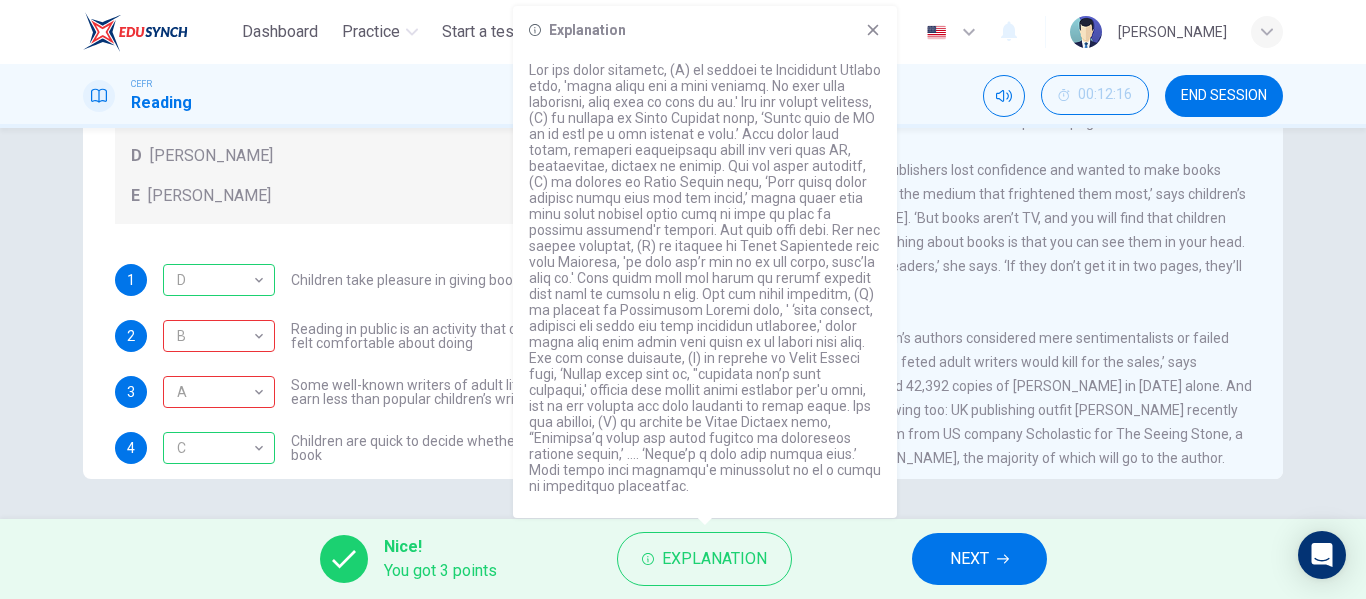 click on "Reading in public is an activity that children have not always felt comfortable about doing" at bounding box center (479, 336) 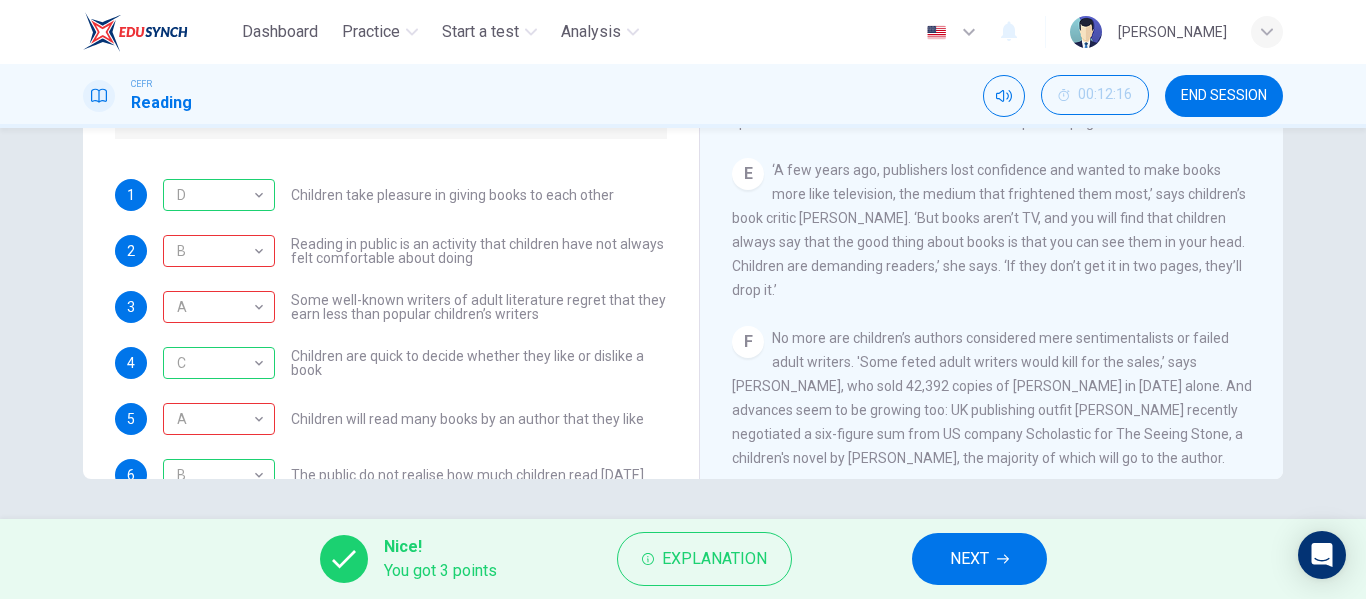 scroll, scrollTop: 193, scrollLeft: 0, axis: vertical 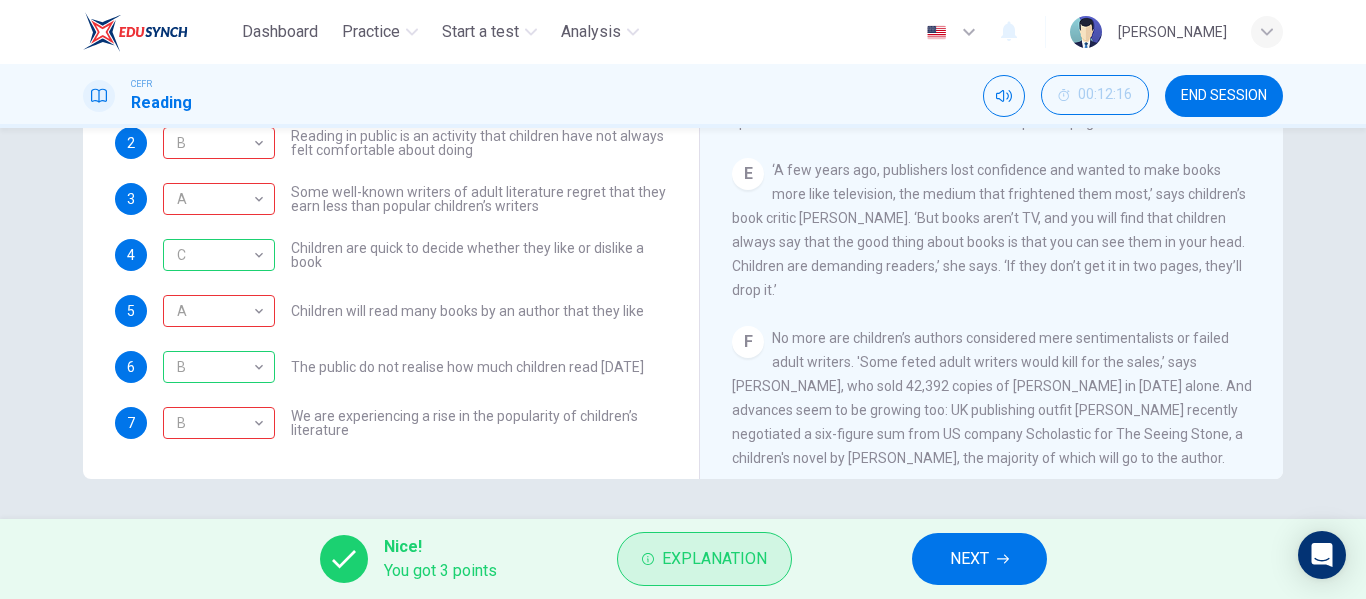 click on "Explanation" at bounding box center [714, 559] 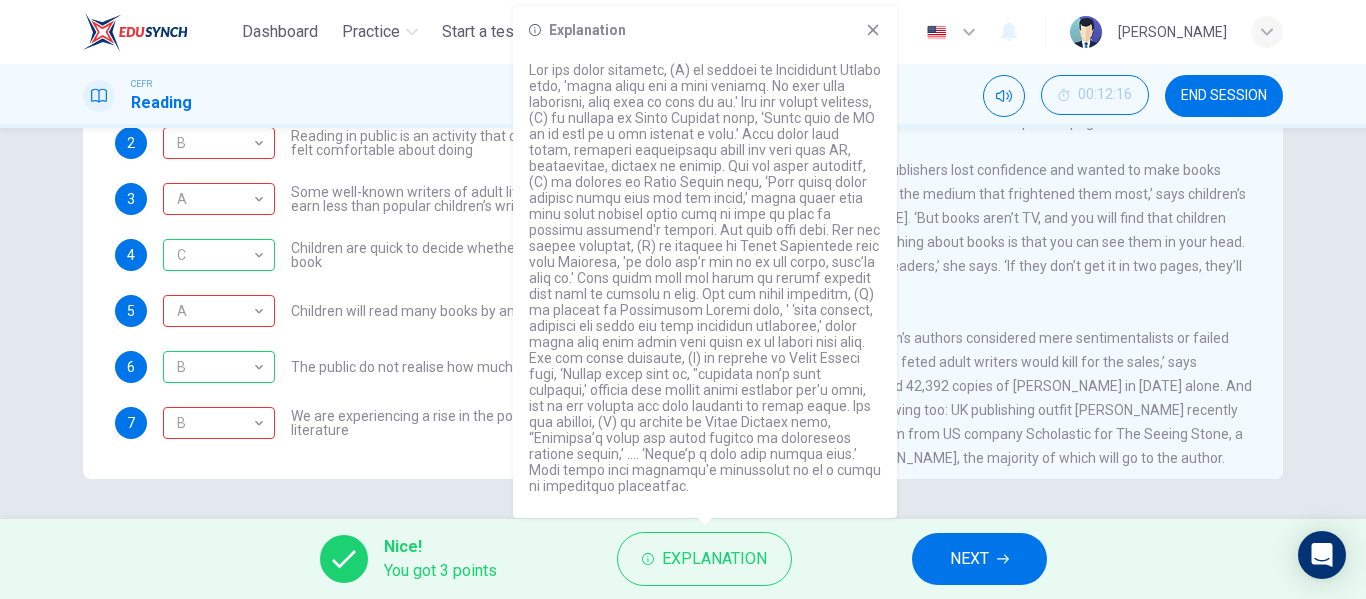 click on "E ‘A few years ago, publishers lost confidence and wanted to make books more like television, the medium that frightened them most,’ says children’s book critic [PERSON_NAME]. ‘But books aren’t TV, and you will find that children always say that the good thing about books is that you can see them in your head. Children are demanding readers,’ she says. ‘If they don’t get it in two pages, they’ll drop it.’" at bounding box center (992, 230) 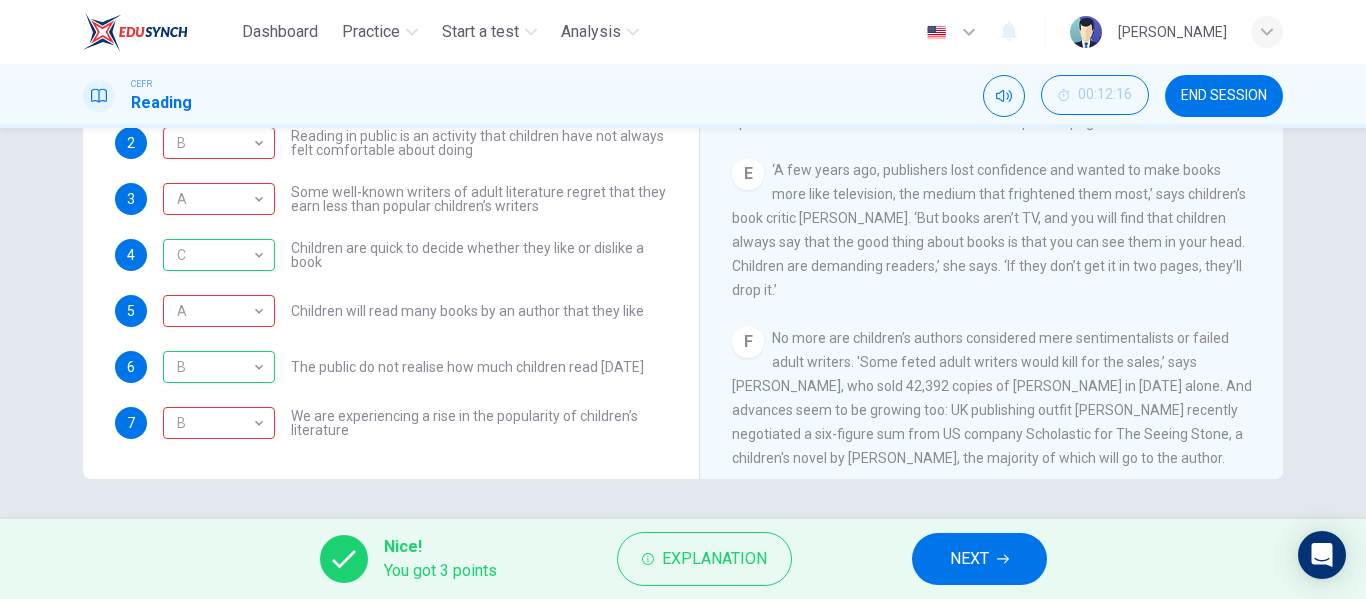 click on "NEXT" at bounding box center (969, 559) 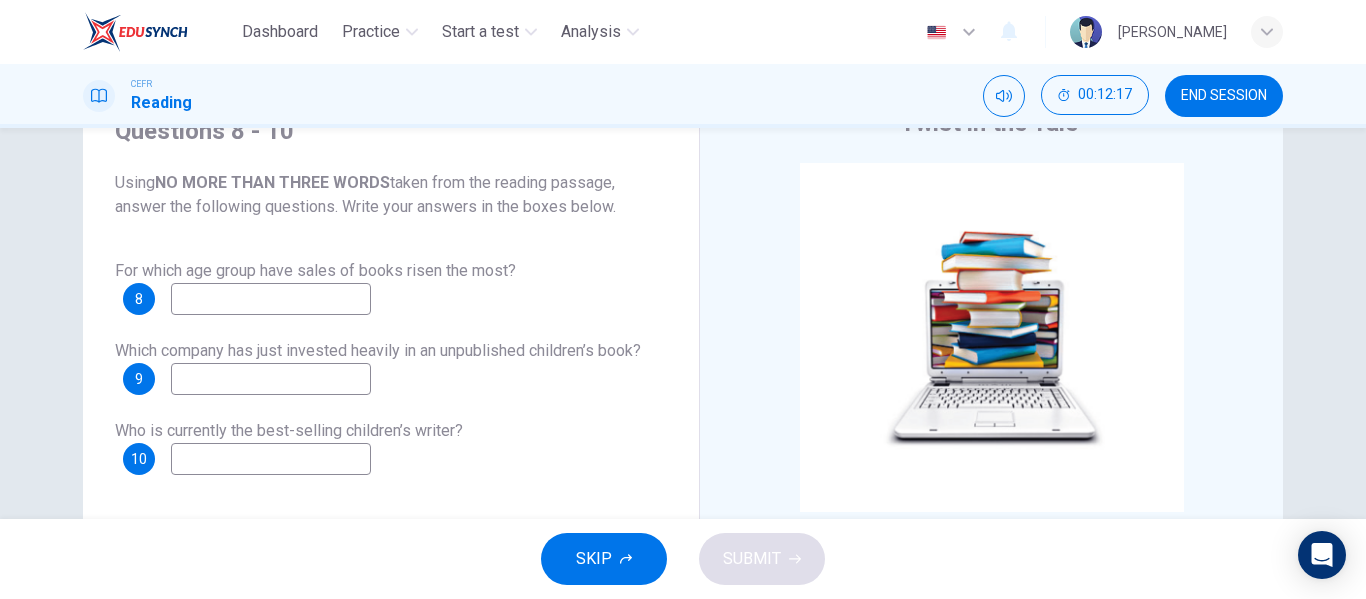 scroll, scrollTop: 84, scrollLeft: 0, axis: vertical 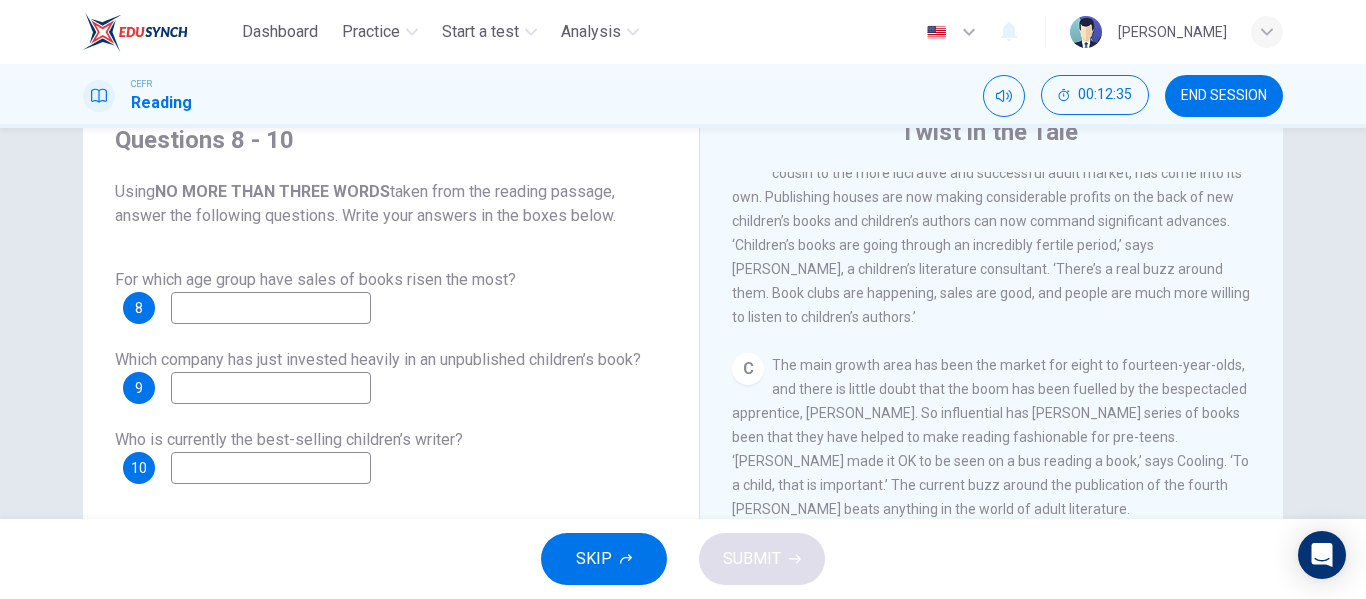 click at bounding box center [271, 308] 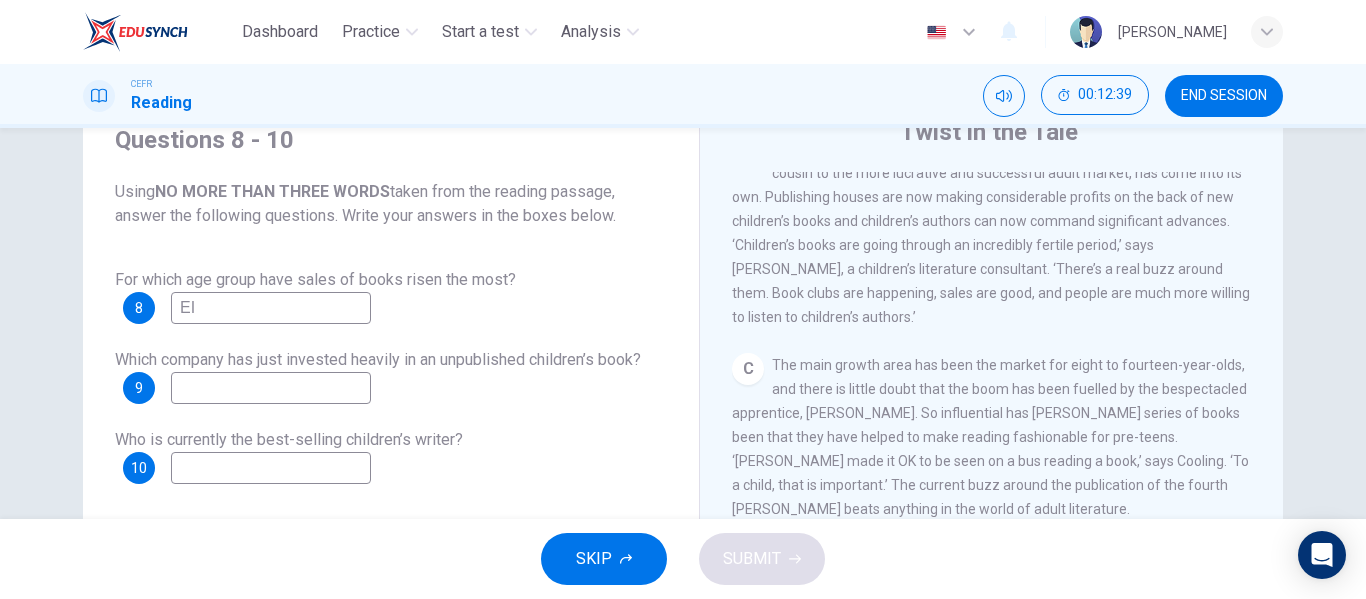 type on "E" 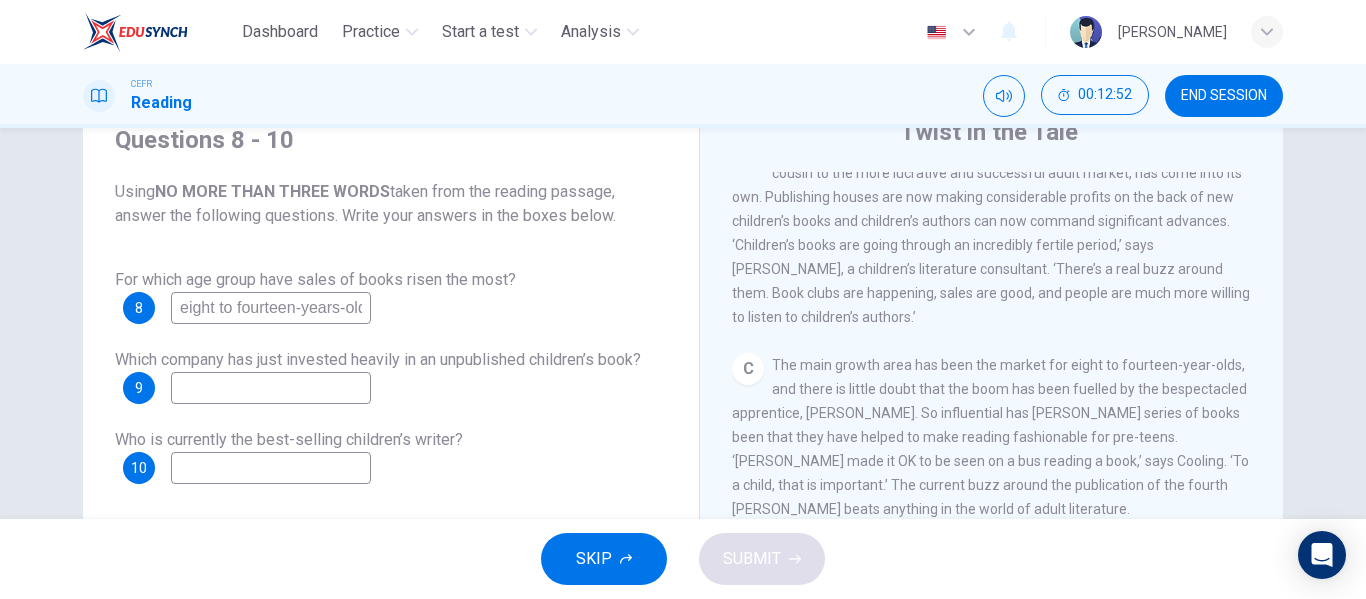 scroll, scrollTop: 0, scrollLeft: 4, axis: horizontal 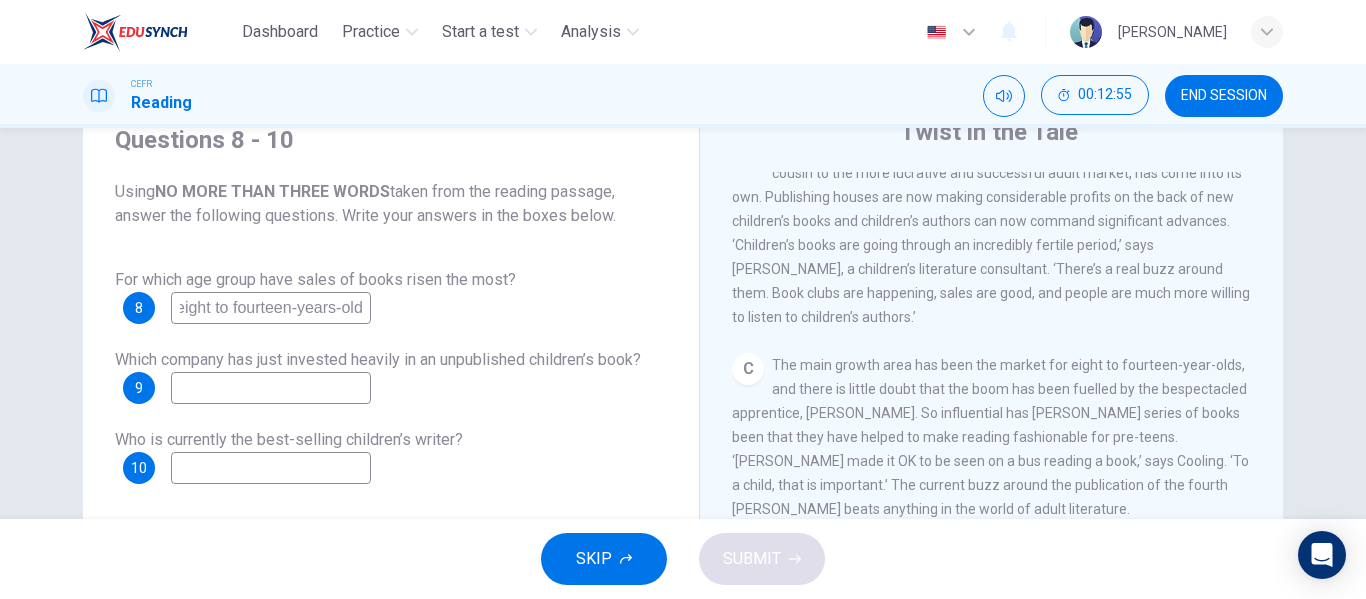 type on "eight to fourteen-years-old" 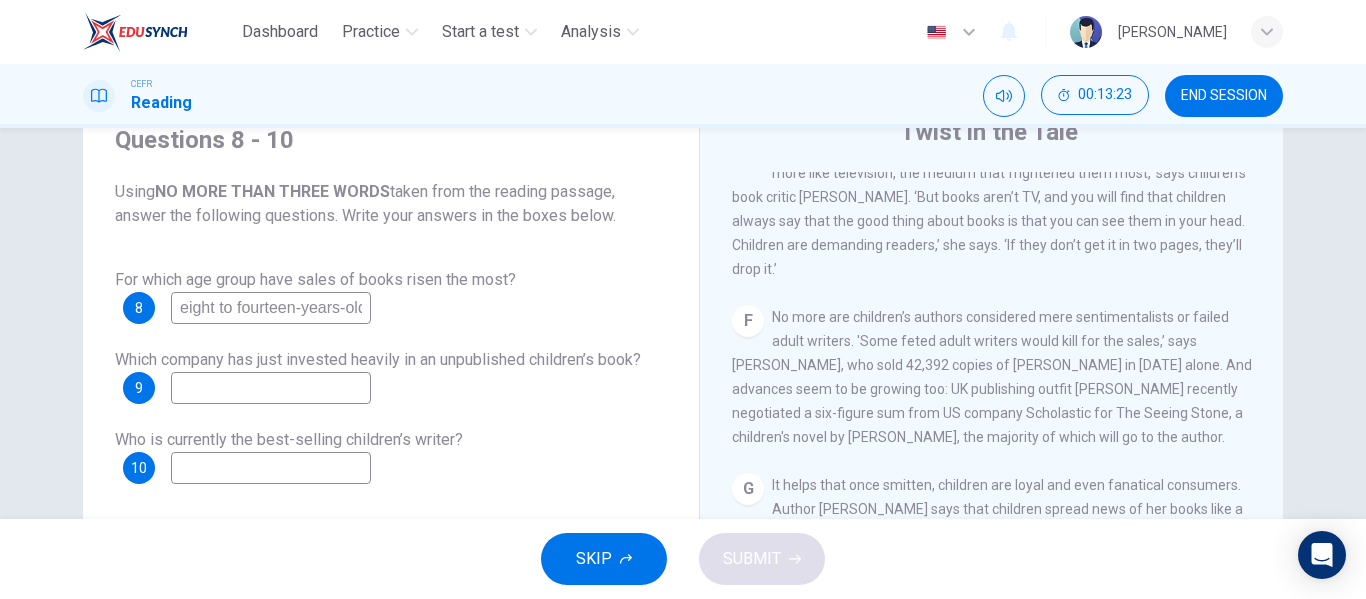 scroll, scrollTop: 1300, scrollLeft: 0, axis: vertical 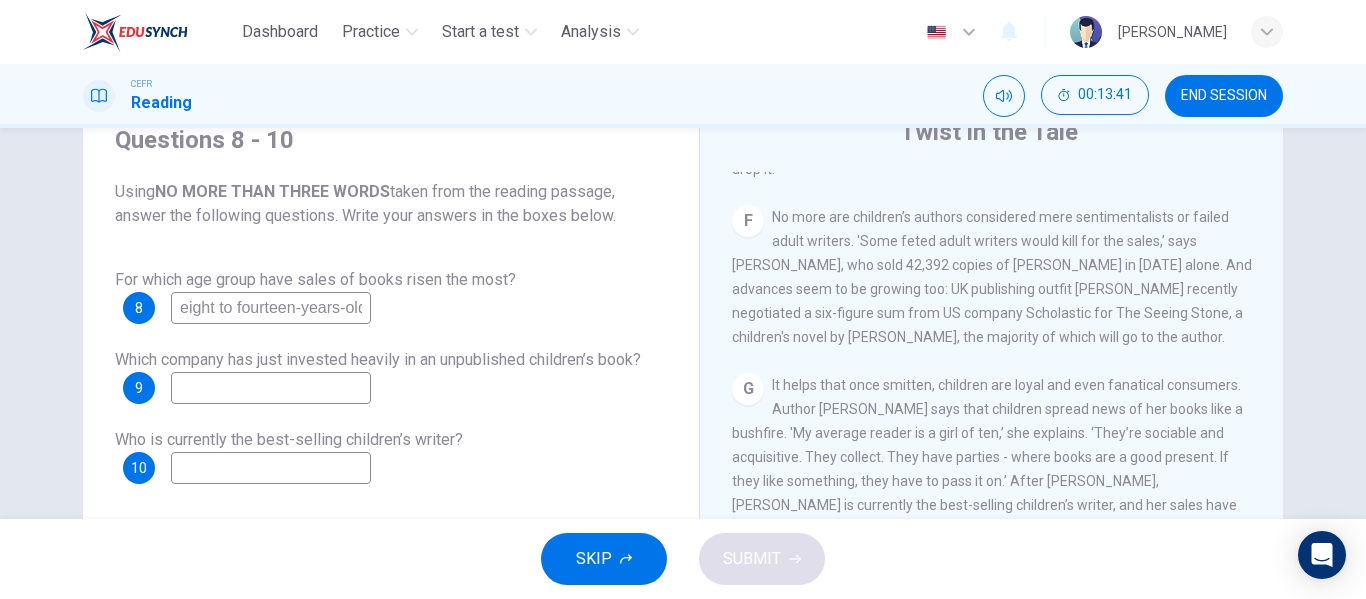 drag, startPoint x: 827, startPoint y: 329, endPoint x: 960, endPoint y: 327, distance: 133.01503 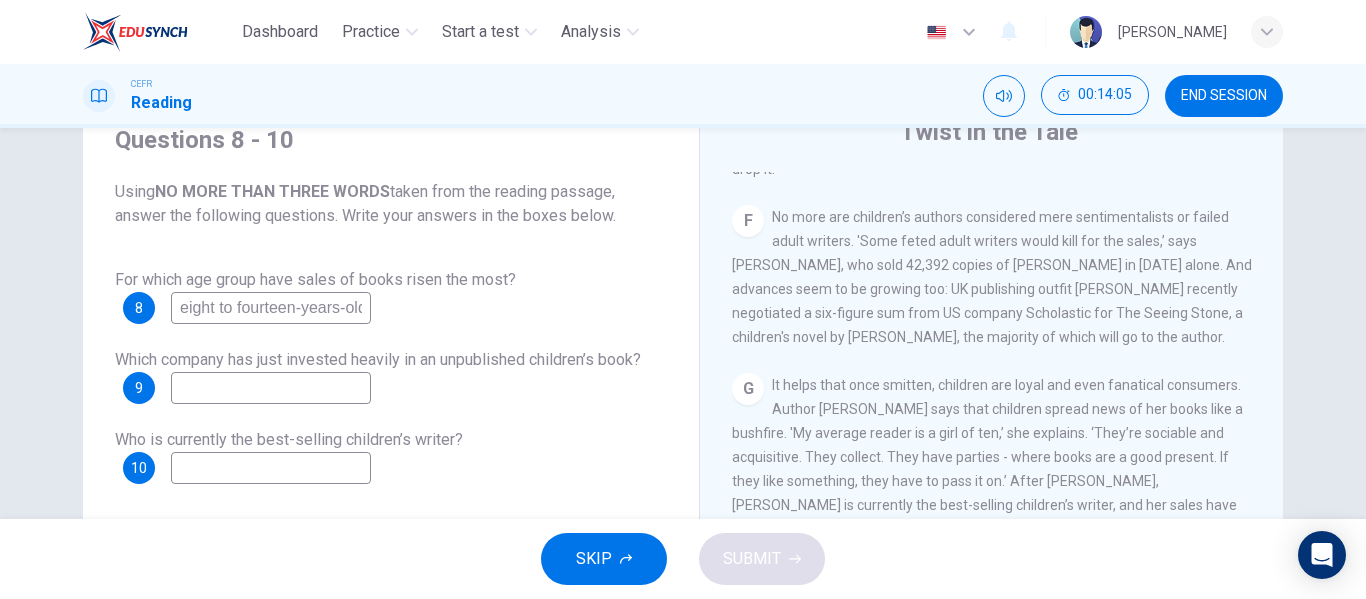 click at bounding box center [271, 388] 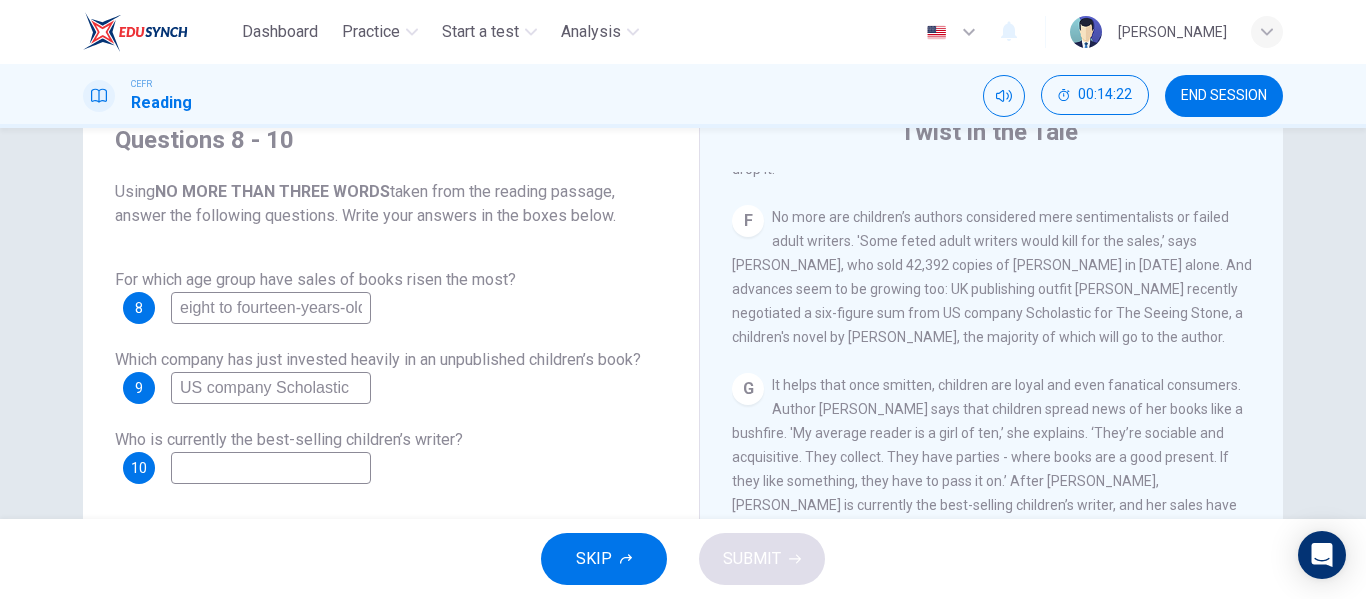 type on "US company Scholastic" 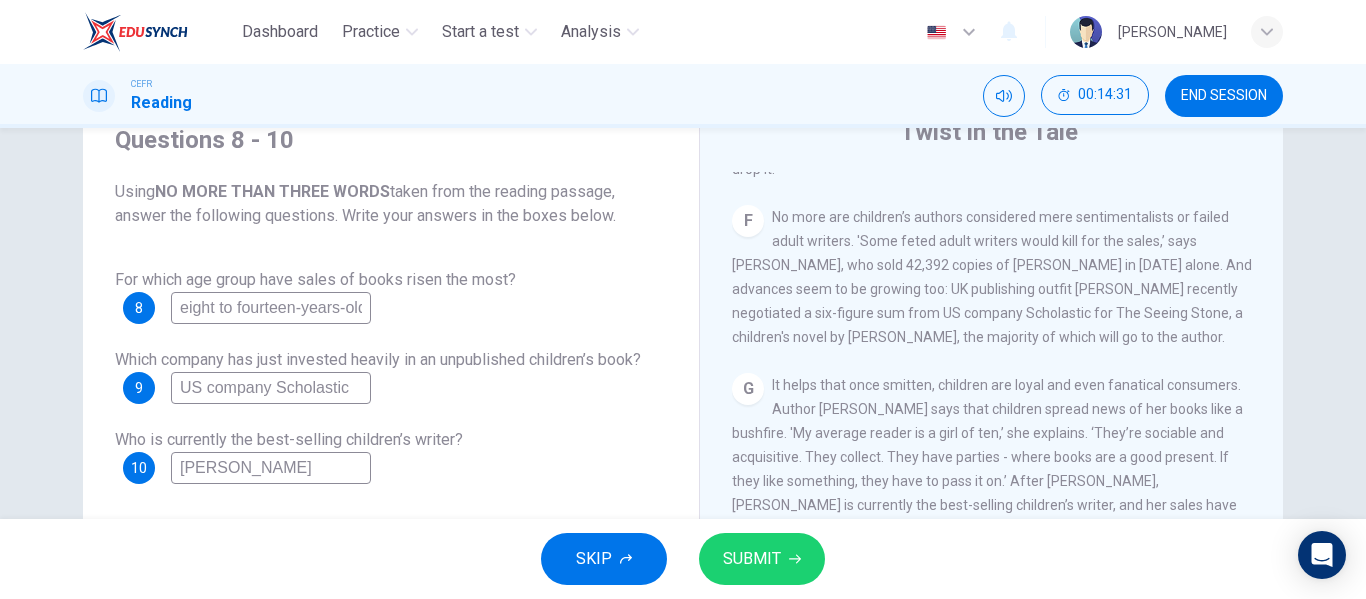 type on "[PERSON_NAME]" 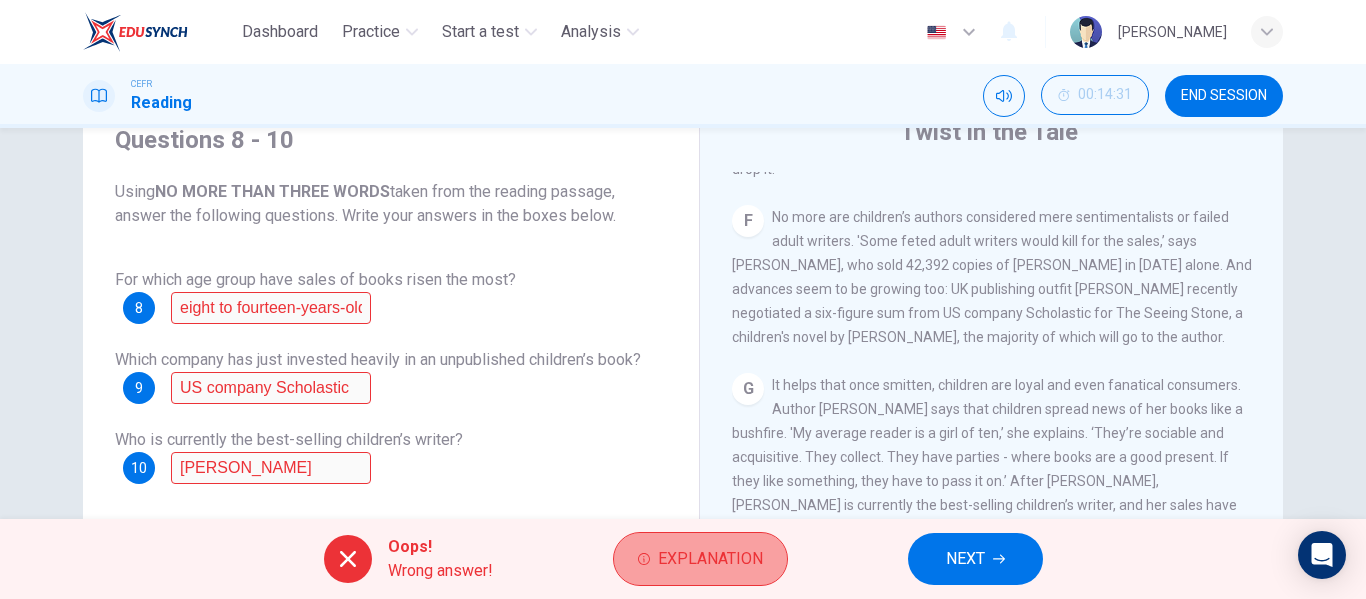 click on "Explanation" at bounding box center (710, 559) 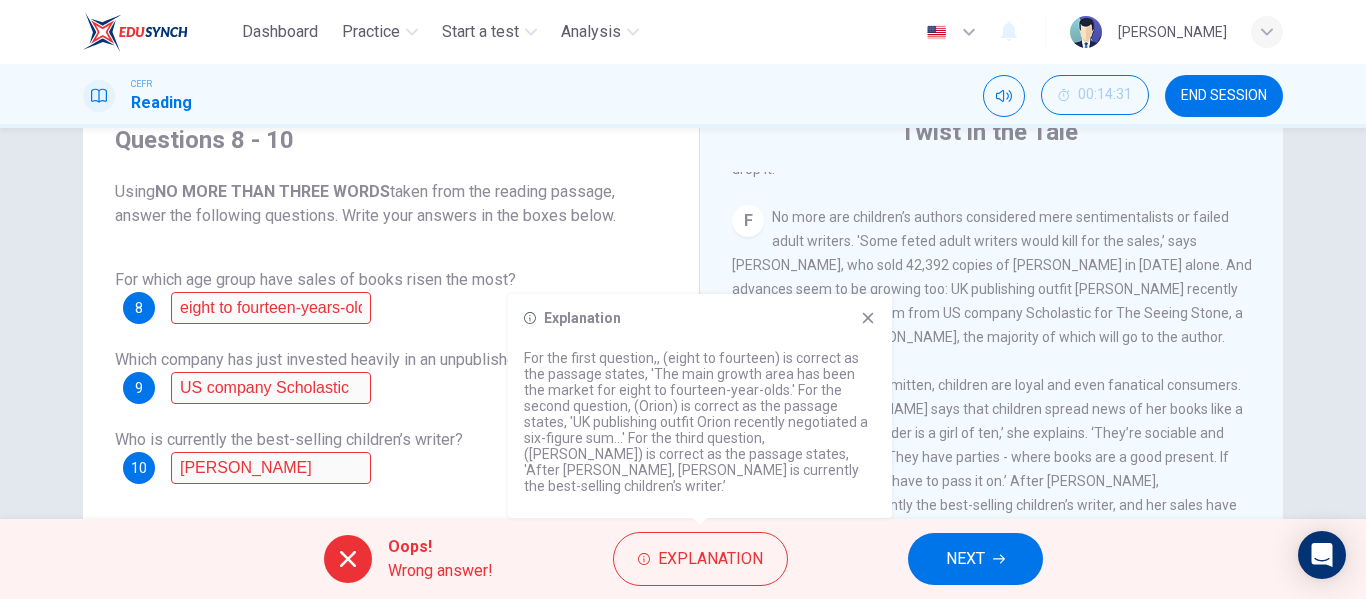 click on "NEXT" at bounding box center (975, 559) 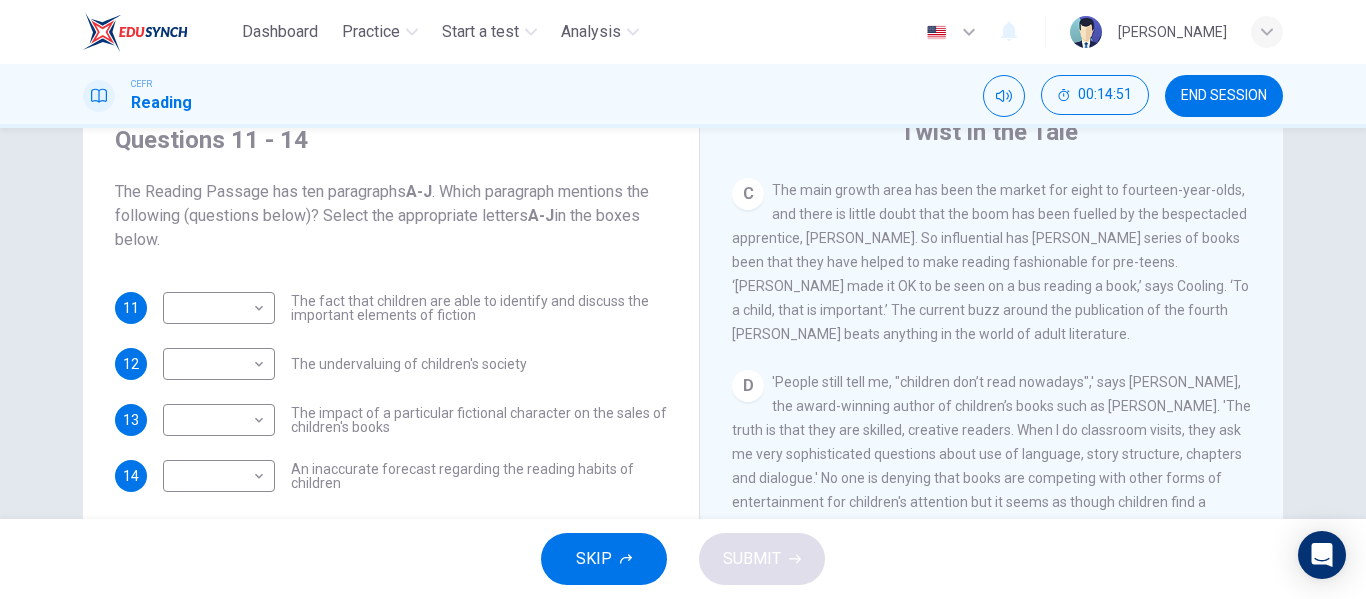scroll, scrollTop: 800, scrollLeft: 0, axis: vertical 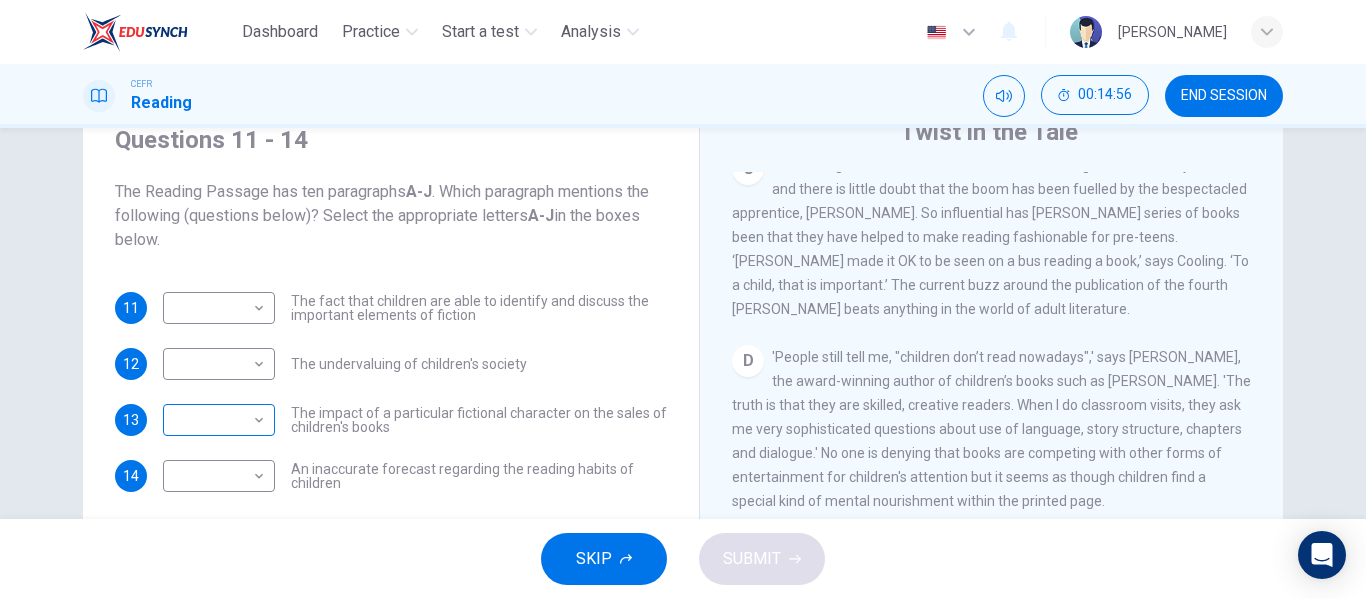 click on "Dashboard Practice Start a test Analysis English en ​ [PERSON_NAME] CEFR Reading 00:14:56 END SESSION Questions 11 - 14 The Reading Passage has ten paragraphs  A-J .
Which paragraph mentions the following (questions below)?
Select the appropriate letters  A-J  in the boxes below. 11 ​ ​ The fact that children are able to identify and discuss the important elements of fiction 12 ​ ​ The undervaluing of children's society 13 ​ ​ The impact of a particular fictional character on the sales of children's books 14 ​ ​ An inaccurate forecast regarding the reading habits of children Twist in the Tale CLICK TO ZOOM Click to Zoom A B C D E F G H I J SKIP SUBMIT EduSynch - Online Language Proficiency Testing
Dashboard Practice Start a test Analysis Notifications © Copyright  2025" at bounding box center (683, 299) 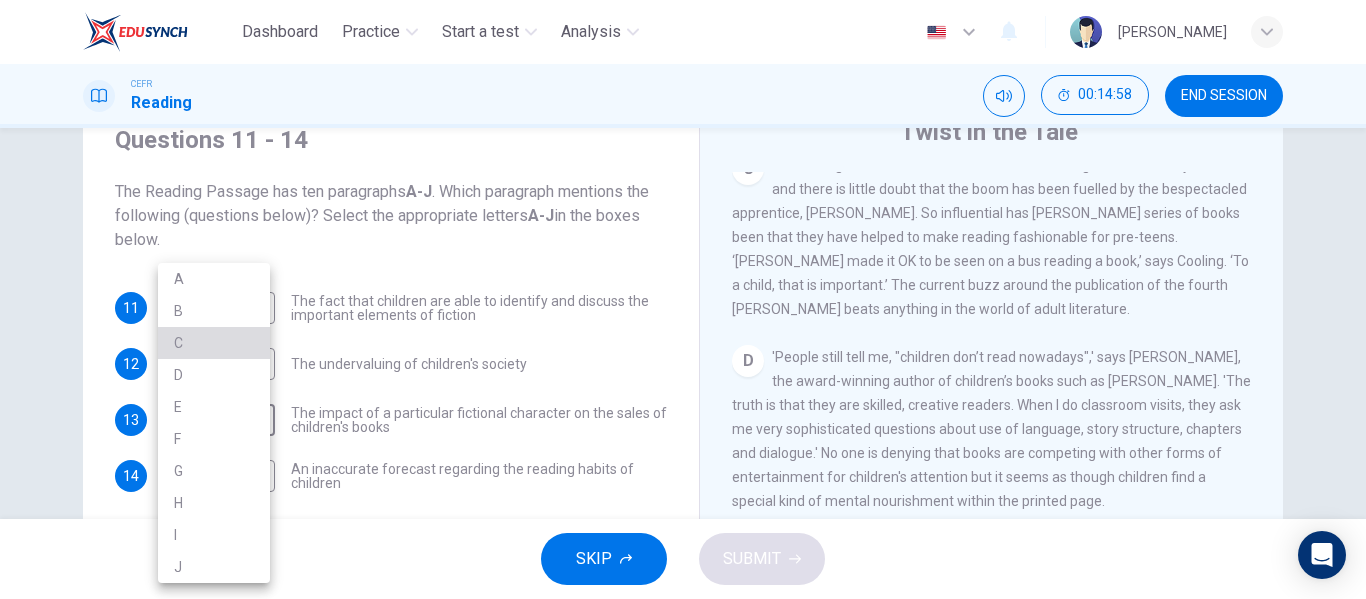 click on "C" at bounding box center (214, 343) 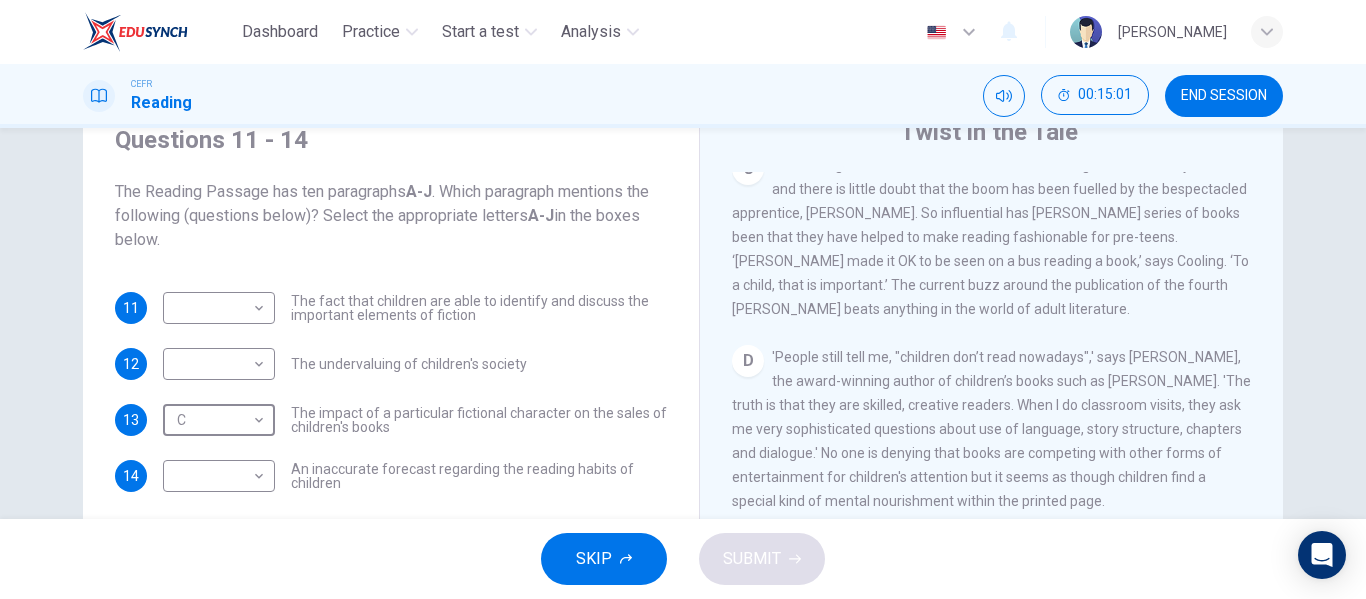 scroll, scrollTop: 184, scrollLeft: 0, axis: vertical 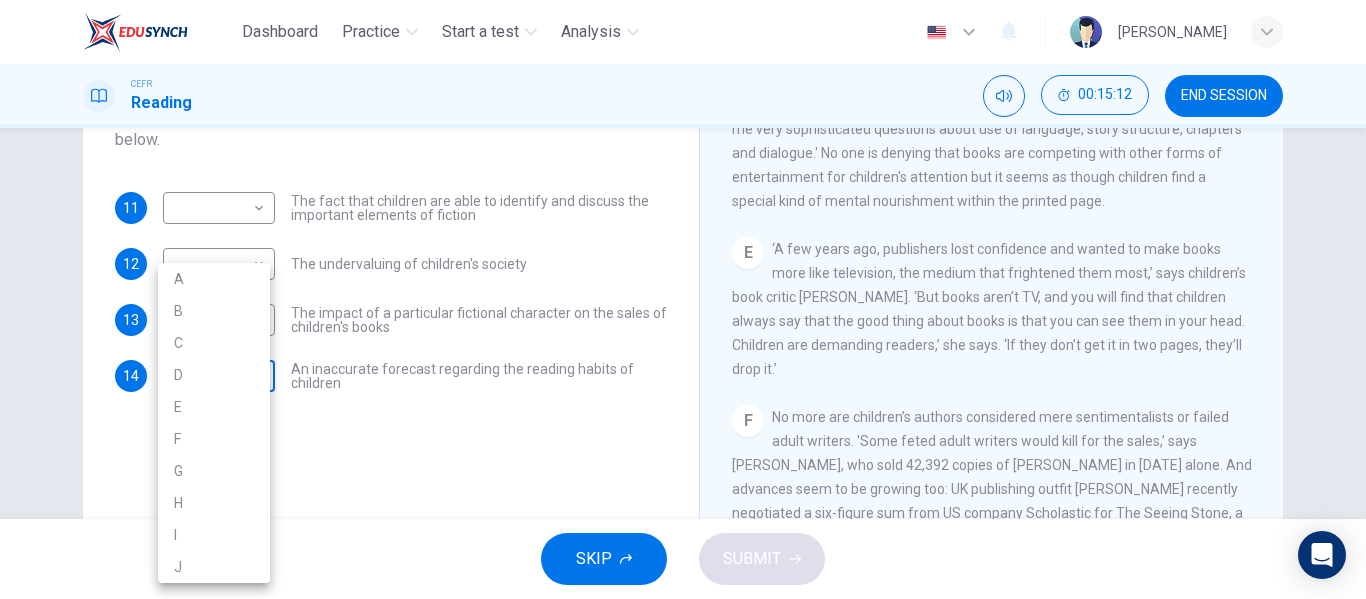 click on "Dashboard Practice Start a test Analysis English en ​ [PERSON_NAME] CEFR Reading 00:15:12 END SESSION Questions 11 - 14 The Reading Passage has ten paragraphs  A-J .
Which paragraph mentions the following (questions below)?
Select the appropriate letters  A-J  in the boxes below. 11 ​ ​ The fact that children are able to identify and discuss the important elements of fiction 12 ​ ​ The undervaluing of children's society 13 C C ​ The impact of a particular fictional character on the sales of children's books 14 ​ ​ An inaccurate forecast regarding the reading habits of children Twist in the Tale CLICK TO ZOOM Click to Zoom A B C D E F G H I J SKIP SUBMIT EduSynch - Online Language Proficiency Testing
Dashboard Practice Start a test Analysis Notifications © Copyright  2025 A B C D E F G H I J" at bounding box center [683, 299] 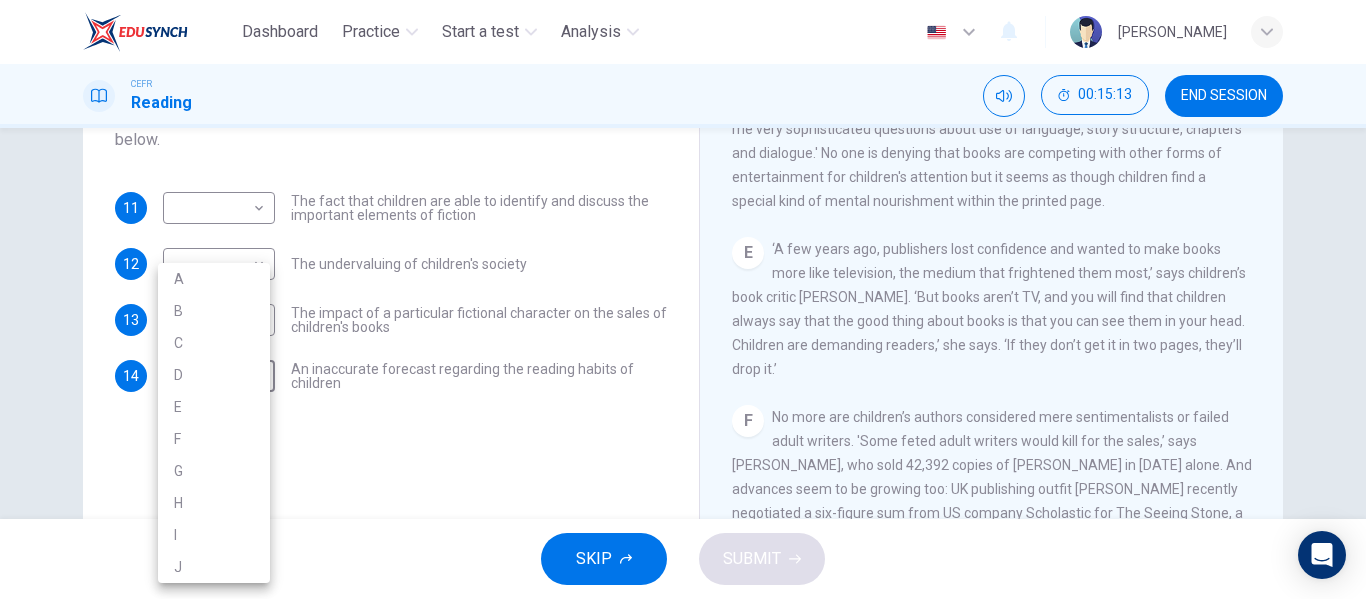 click on "E" at bounding box center [214, 407] 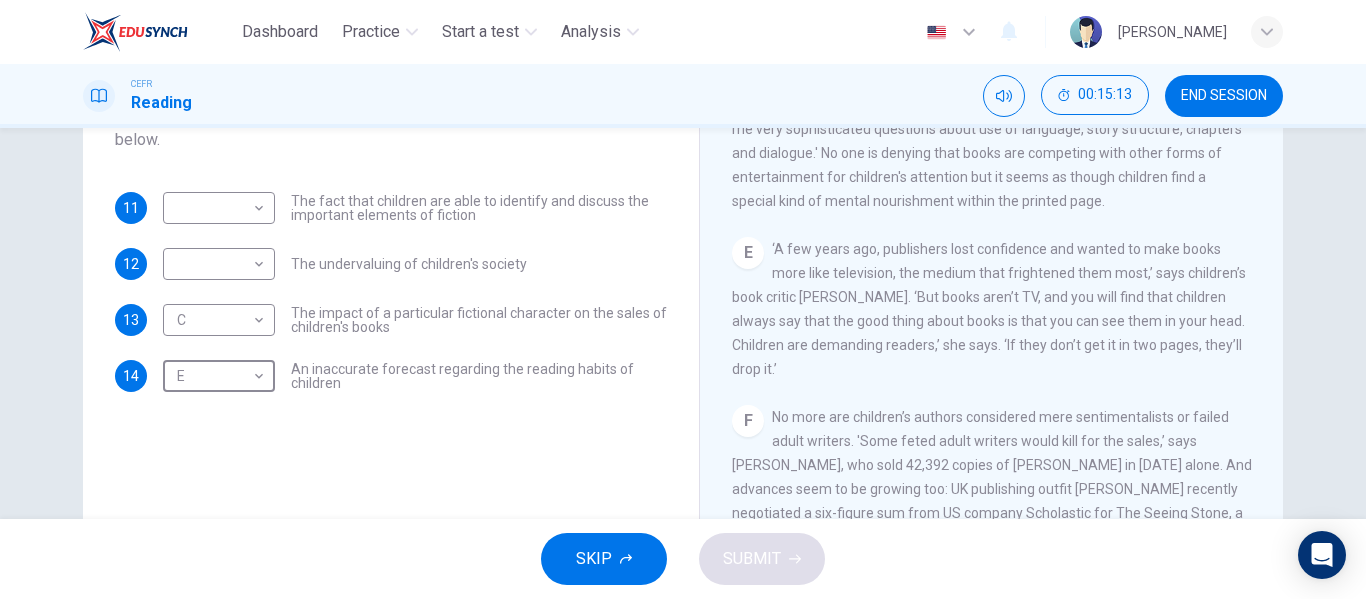 type on "E" 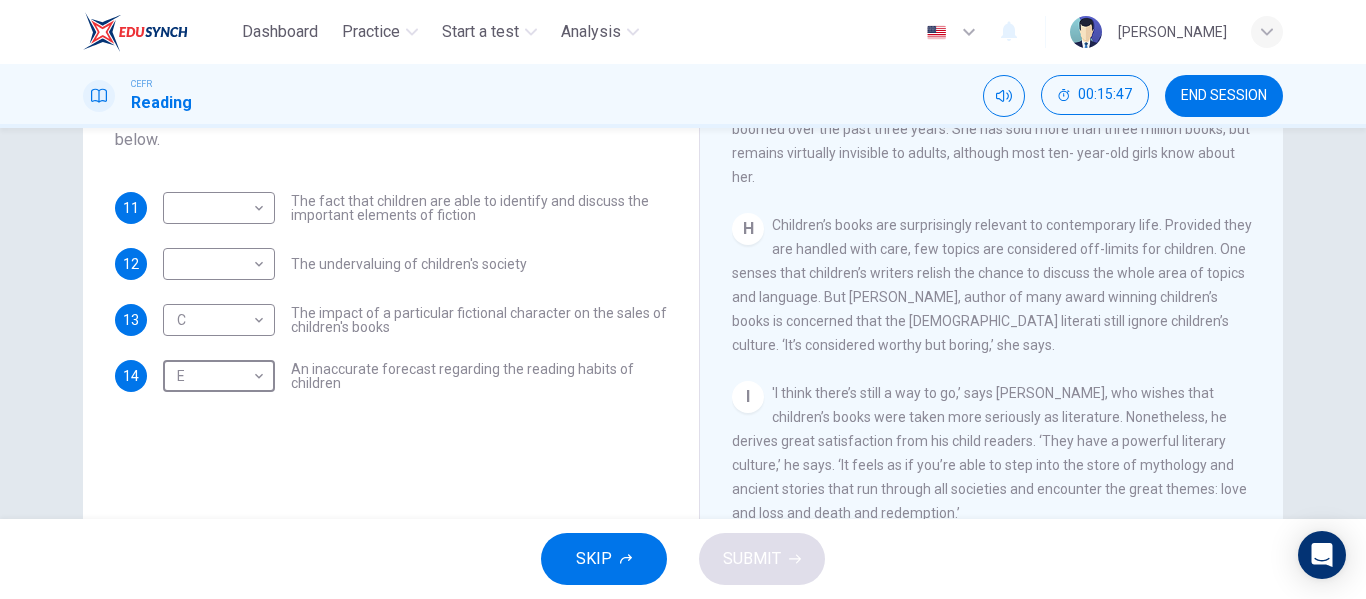 scroll, scrollTop: 1679, scrollLeft: 0, axis: vertical 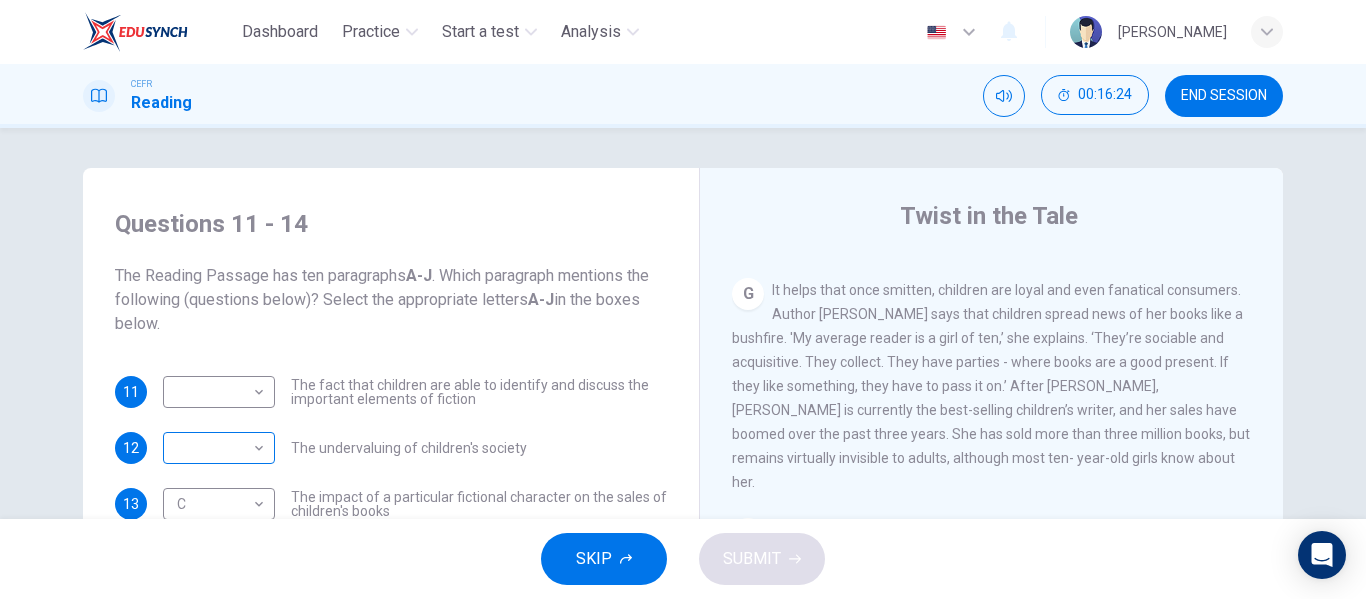 click on "Dashboard Practice Start a test Analysis English en ​ [PERSON_NAME] CEFR Reading 00:16:24 END SESSION Questions 11 - 14 The Reading Passage has ten paragraphs  A-J .
Which paragraph mentions the following (questions below)?
Select the appropriate letters  A-J  in the boxes below. 11 ​ ​ The fact that children are able to identify and discuss the important elements of fiction 12 ​ ​ The undervaluing of children's society 13 C C ​ The impact of a particular fictional character on the sales of children's books 14 E E ​ An inaccurate forecast regarding the reading habits of children Twist in the Tale CLICK TO ZOOM Click to Zoom A B C D E F G H I J SKIP SUBMIT EduSynch - Online Language Proficiency Testing
Dashboard Practice Start a test Analysis Notifications © Copyright  2025" at bounding box center (683, 299) 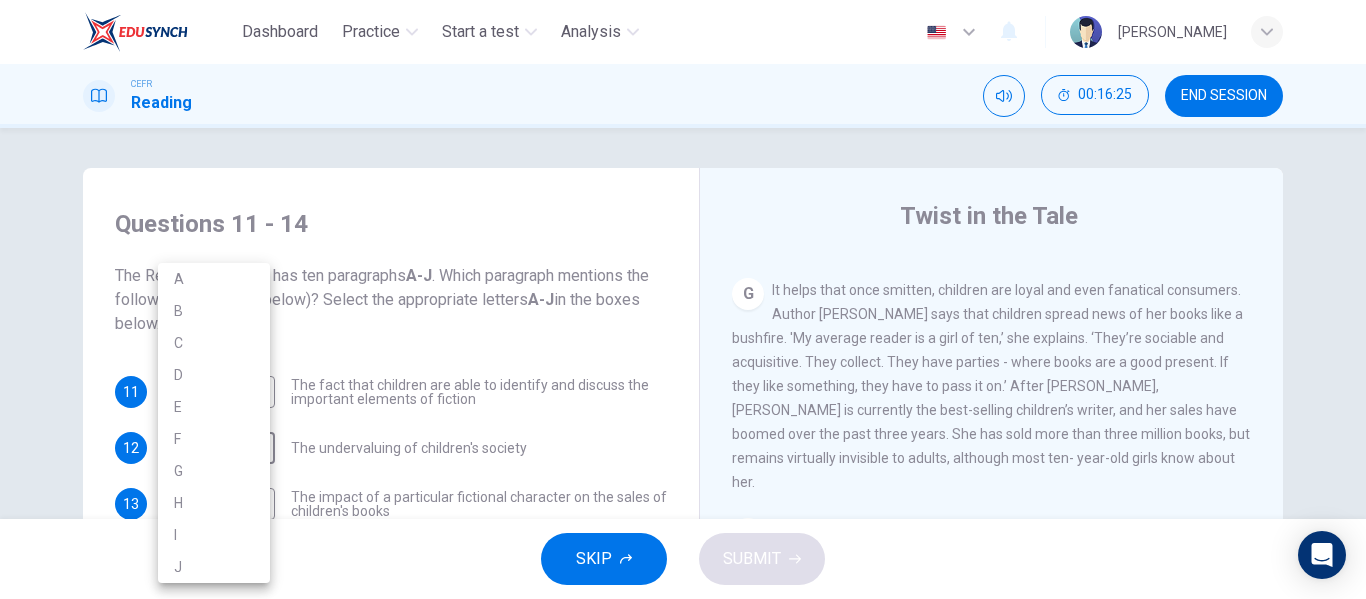 click on "G" at bounding box center [214, 471] 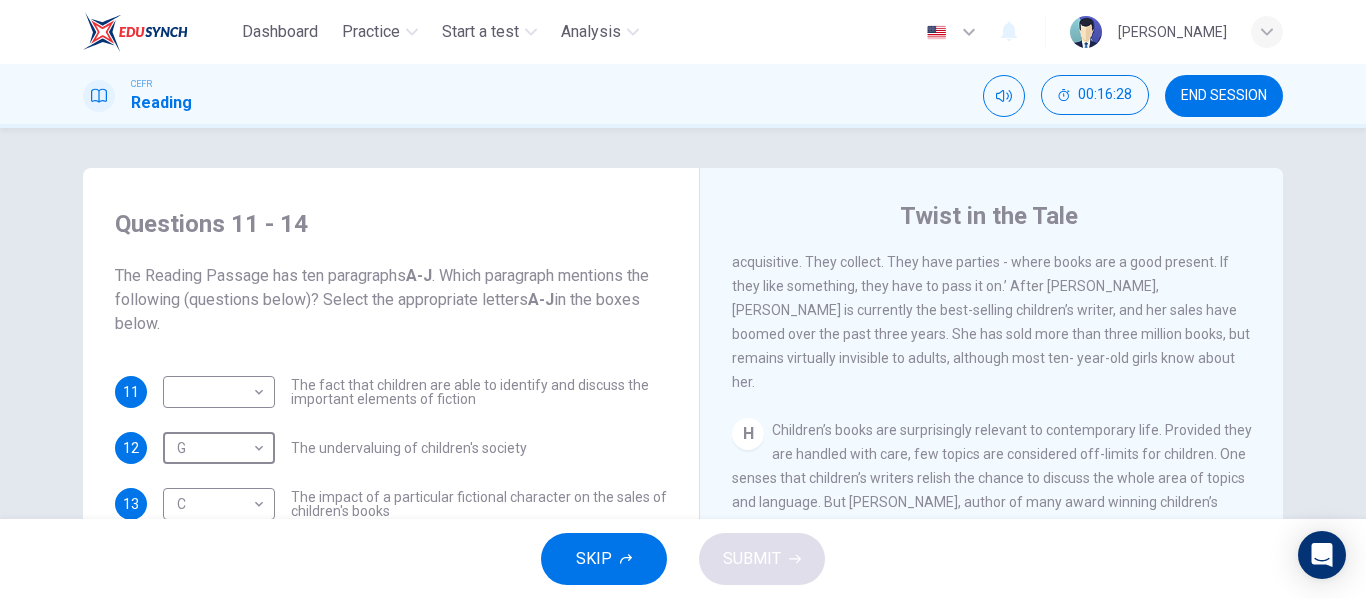 scroll, scrollTop: 1679, scrollLeft: 0, axis: vertical 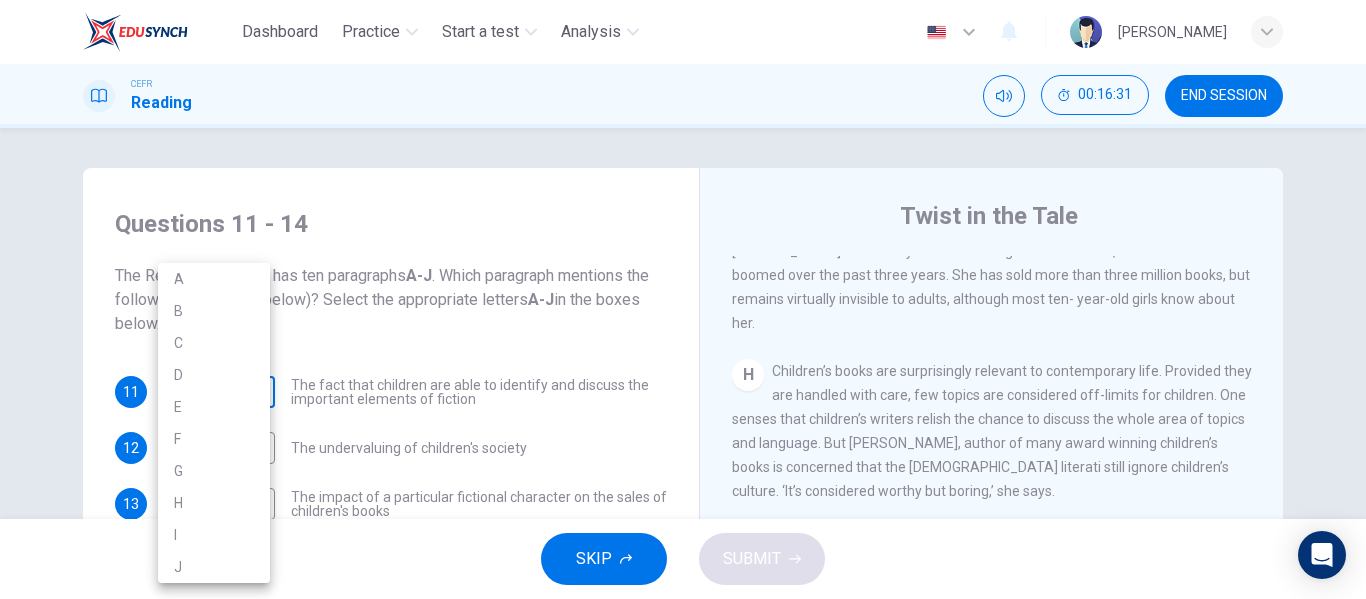 click on "Dashboard Practice Start a test Analysis English en ​ [PERSON_NAME] CEFR Reading 00:16:31 END SESSION Questions 11 - 14 The Reading Passage has ten paragraphs  A-J .
Which paragraph mentions the following (questions below)?
Select the appropriate letters  A-J  in the boxes below. 11 ​ ​ The fact that children are able to identify and discuss the important elements of fiction 12 G G ​ The undervaluing of children's society 13 C C ​ The impact of a particular fictional character on the sales of children's books 14 E E ​ An inaccurate forecast regarding the reading habits of children Twist in the Tale CLICK TO ZOOM Click to Zoom A B C D E F G H I J SKIP SUBMIT EduSynch - Online Language Proficiency Testing
Dashboard Practice Start a test Analysis Notifications © Copyright  2025 A B C D E F G H I J" at bounding box center (683, 299) 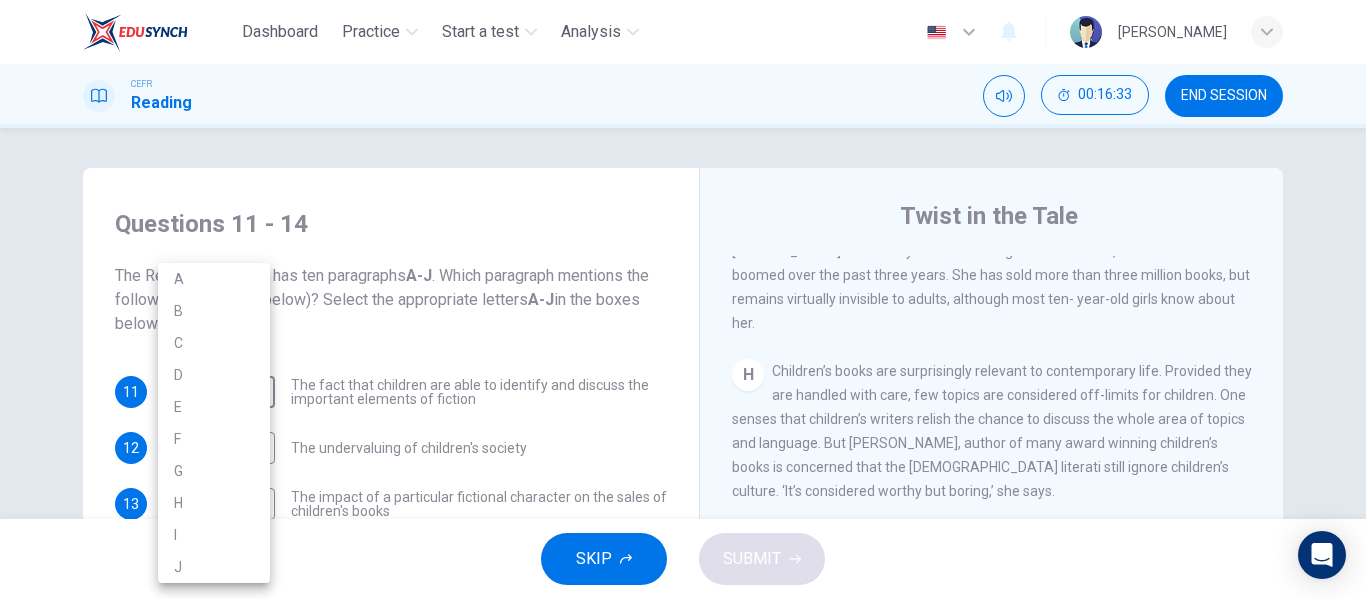 drag, startPoint x: 204, startPoint y: 494, endPoint x: 409, endPoint y: 525, distance: 207.33066 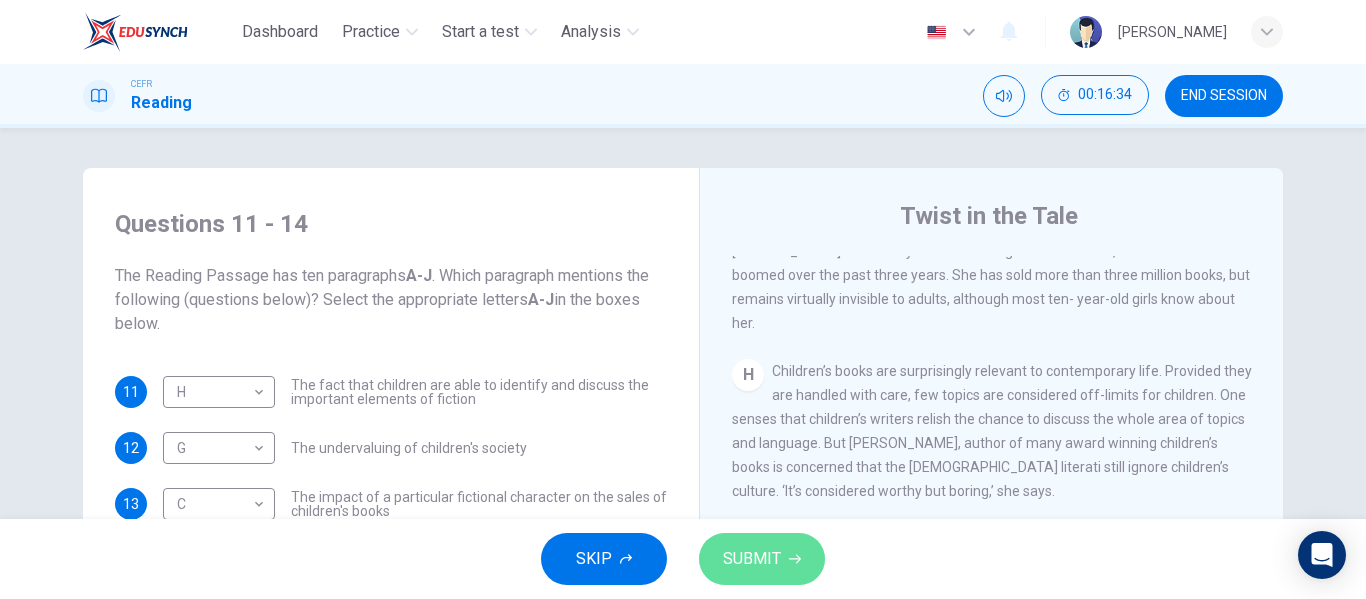 click on "SUBMIT" at bounding box center (762, 559) 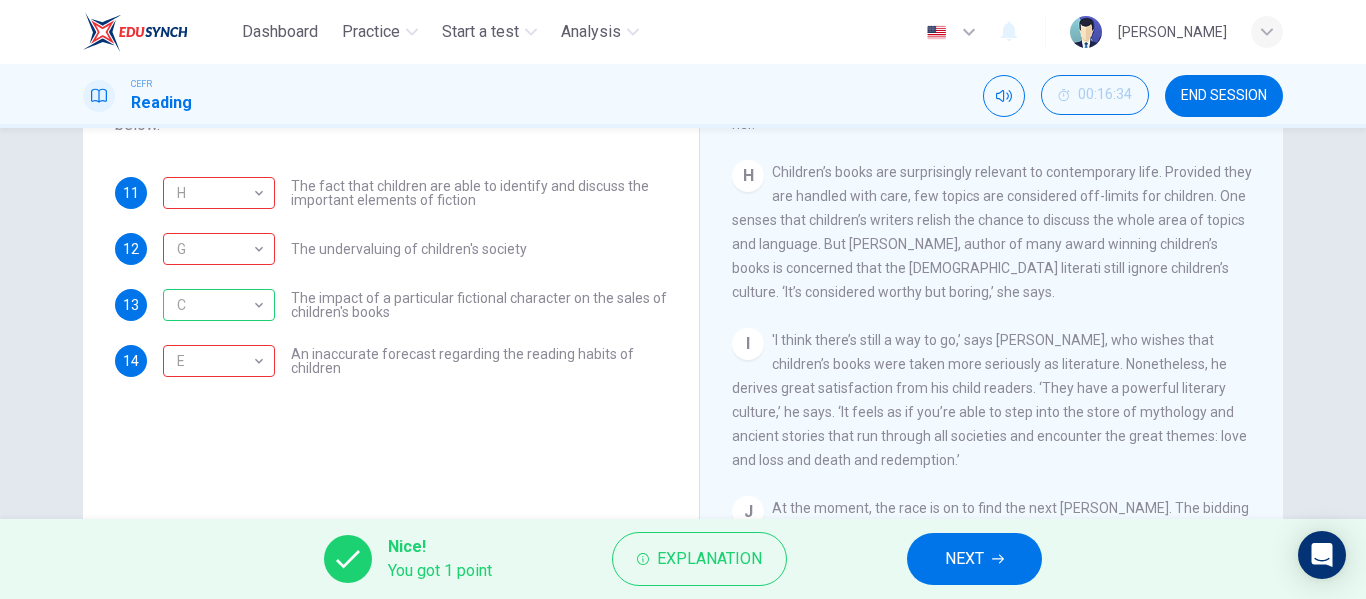 scroll, scrollTop: 200, scrollLeft: 0, axis: vertical 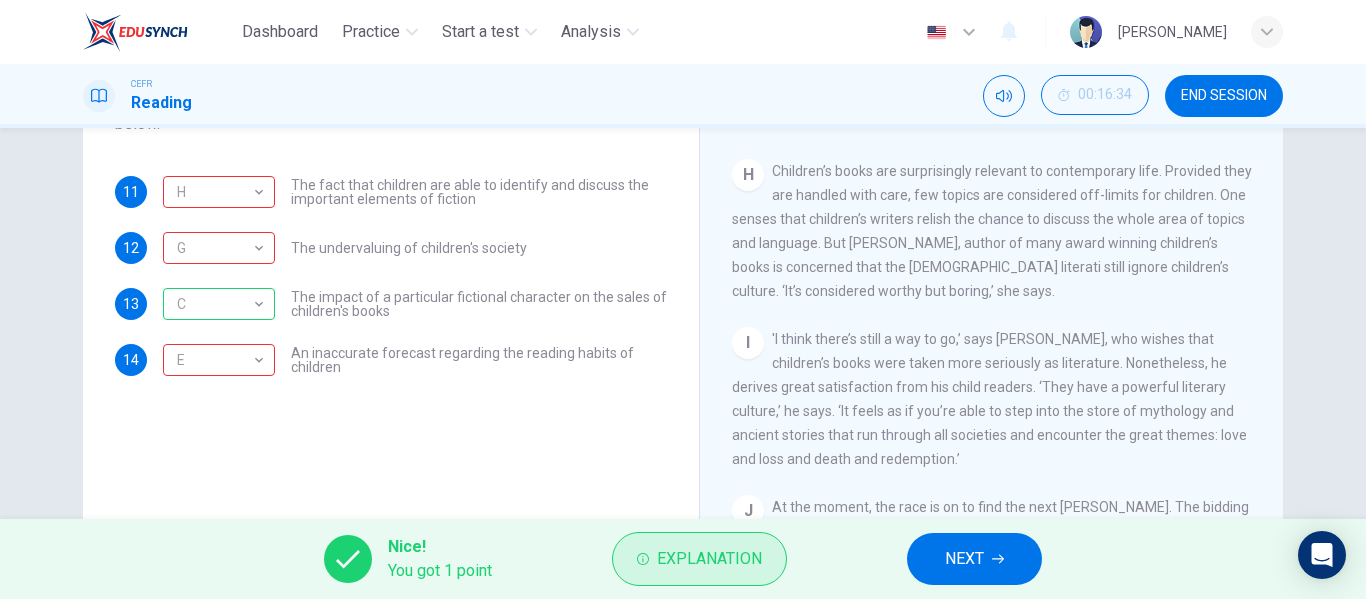 click on "Explanation" at bounding box center (709, 559) 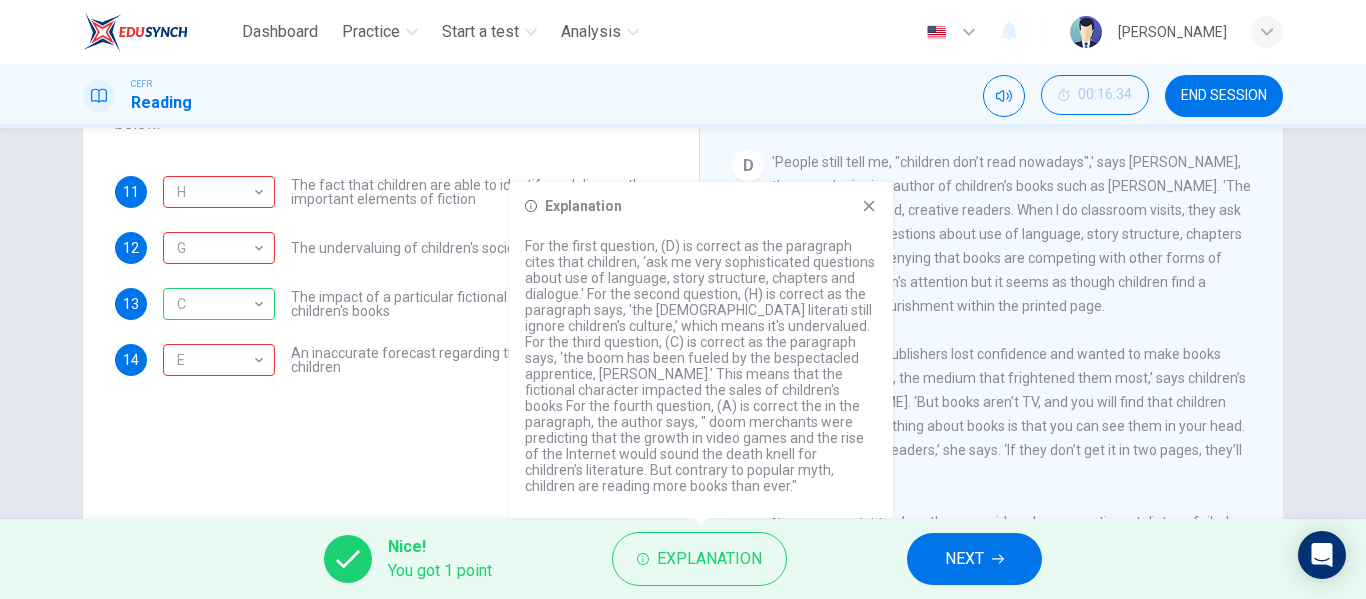 scroll, scrollTop: 779, scrollLeft: 0, axis: vertical 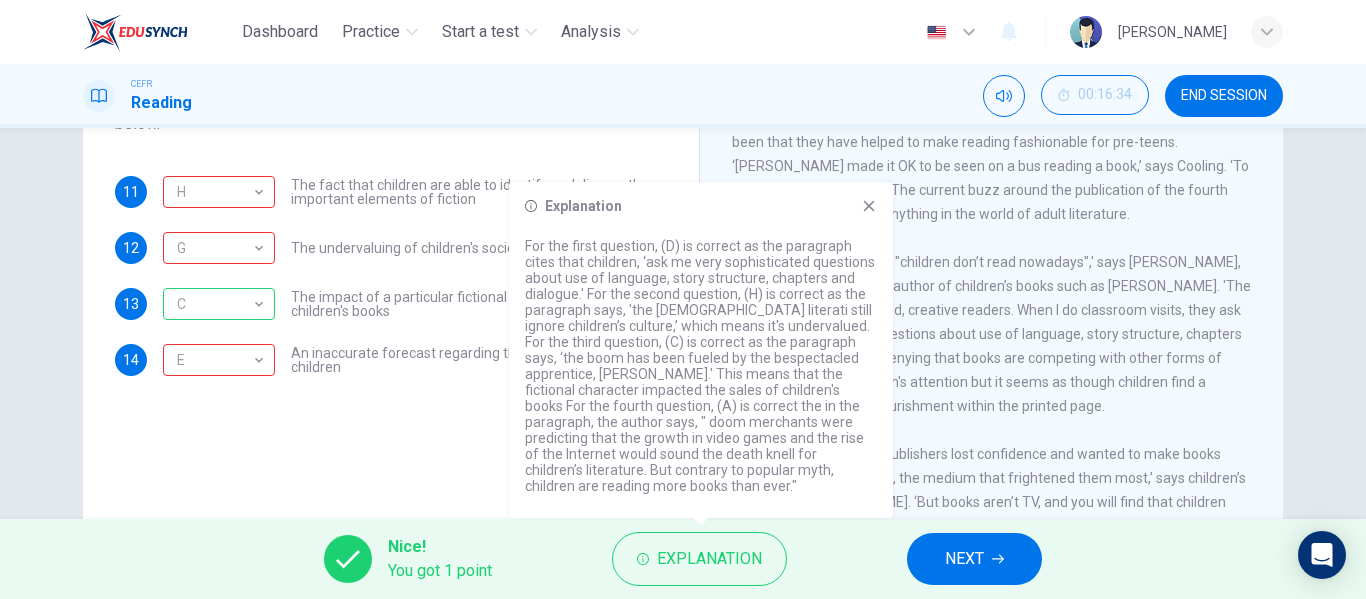 click on "Explanation For the first question, (D) is correct as the paragraph cites that children, ‘ask me very sophisticated questions about use of language, story structure, chapters and dialogue.'
For the second question, (H) is correct as the paragraph says, 'the [DEMOGRAPHIC_DATA] literati still ignore children’s culture,’ which means it's undervalued.
For the third question, (C) is correct as the paragraph says, ‘the boom has been fueled by the bespectacled apprentice, [PERSON_NAME].' This means that the fictional character impacted the sales of children's books
For the fourth question, (A) is correct the in the paragraph, the author says, " doom merchants were predicting that the growth in video games and the rise of the Internet would sound the death knell for children’s literature. But contrary to popular myth, children are reading more books than ever."" at bounding box center (701, 350) 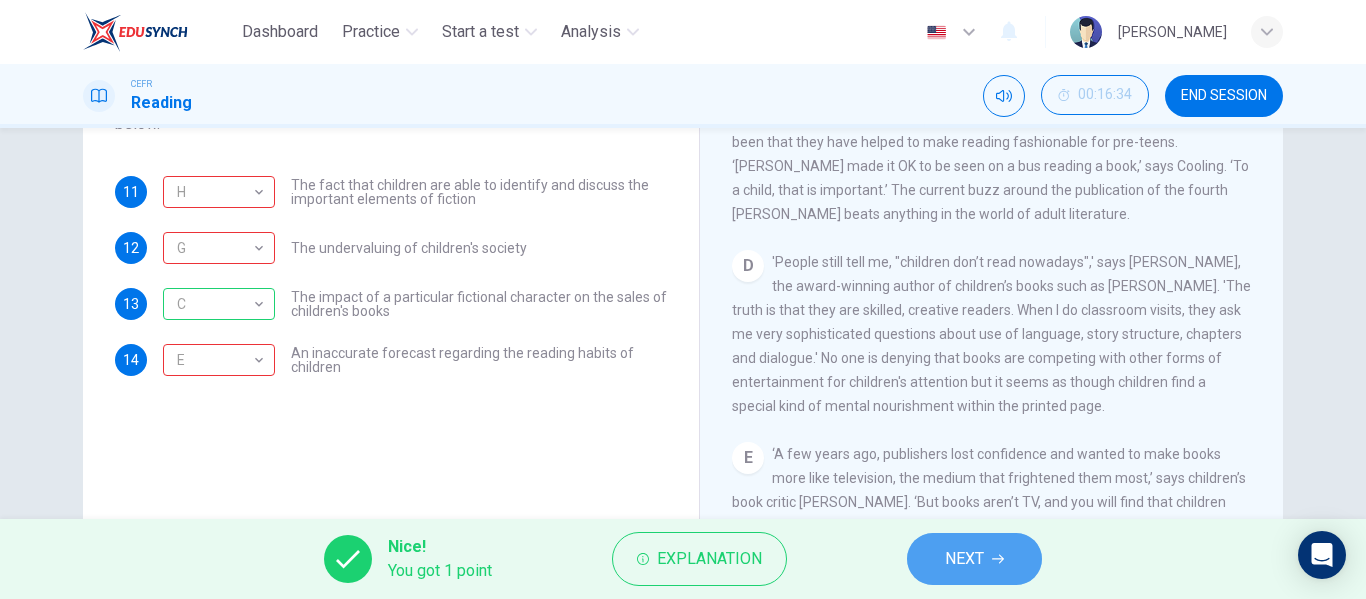click on "NEXT" at bounding box center (964, 559) 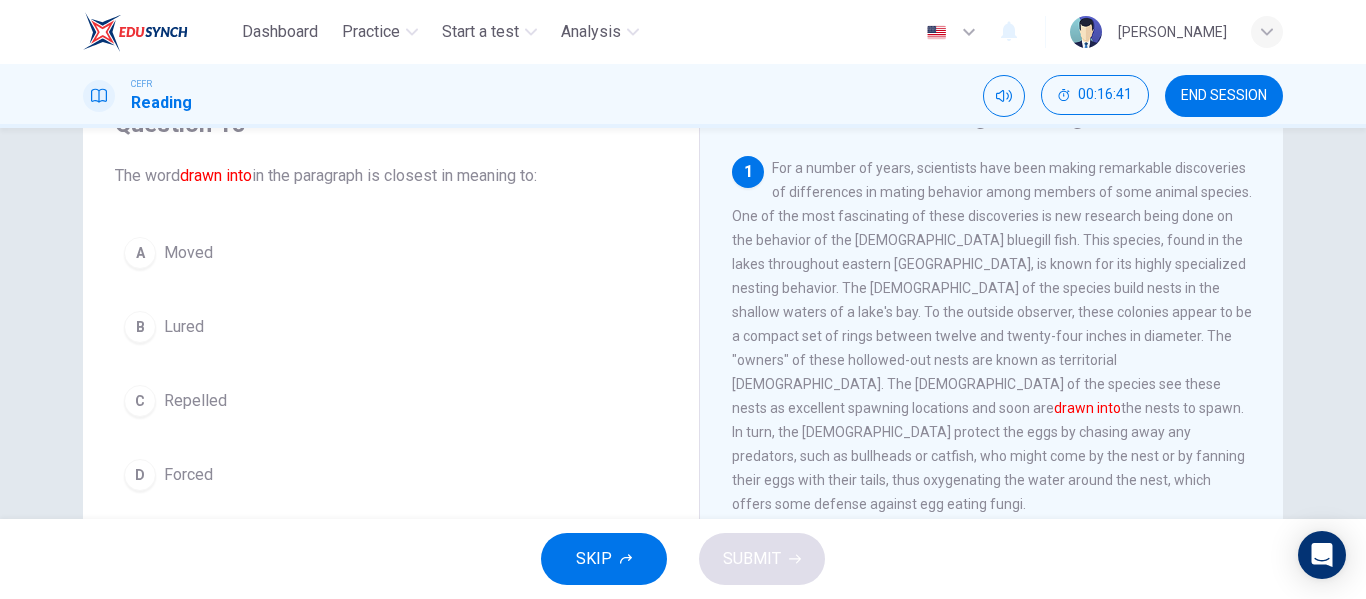 scroll, scrollTop: 0, scrollLeft: 0, axis: both 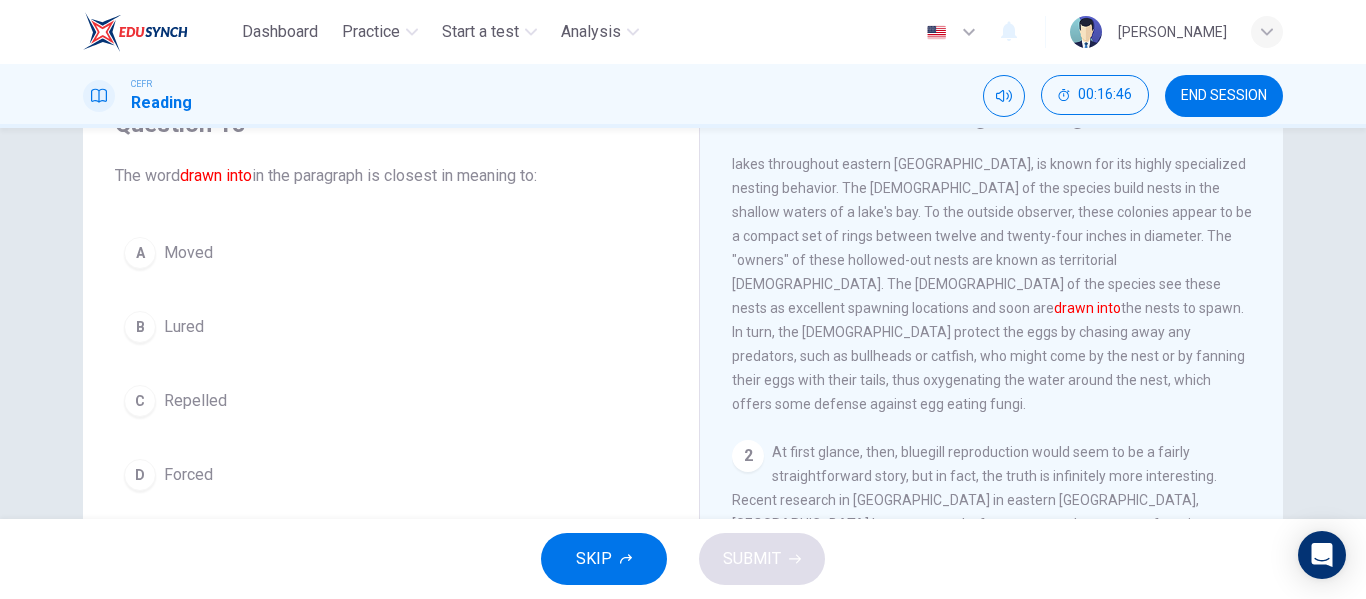 click on "B" at bounding box center (140, 327) 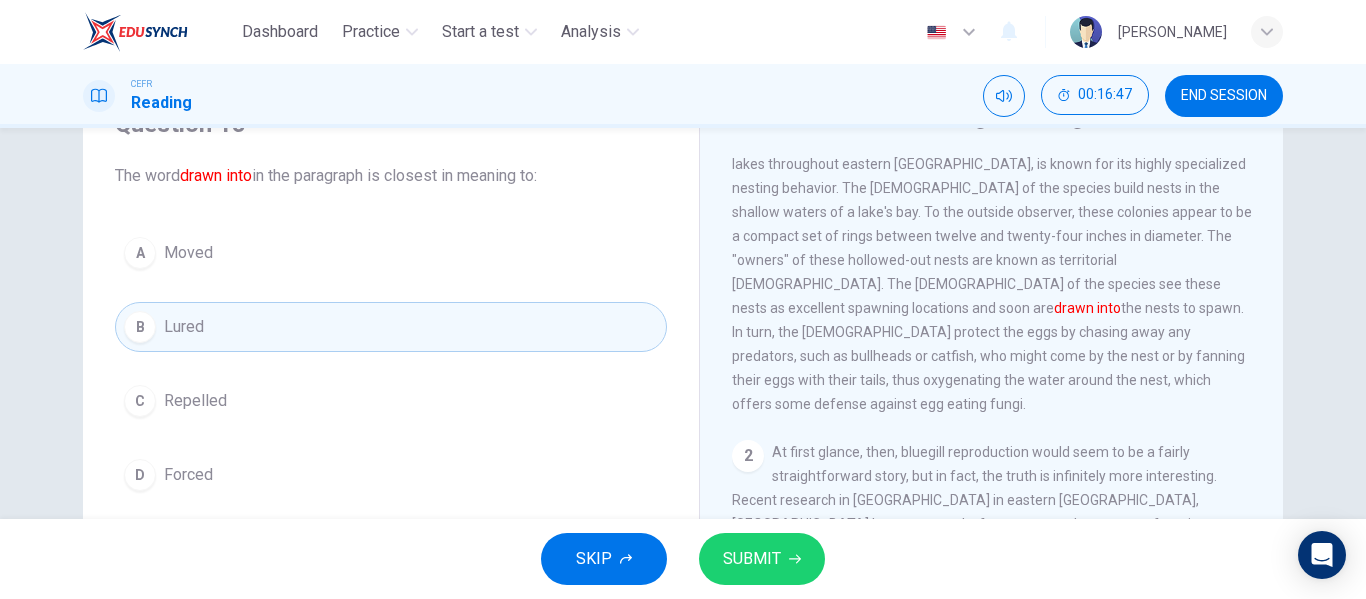 click on "SUBMIT" at bounding box center (752, 559) 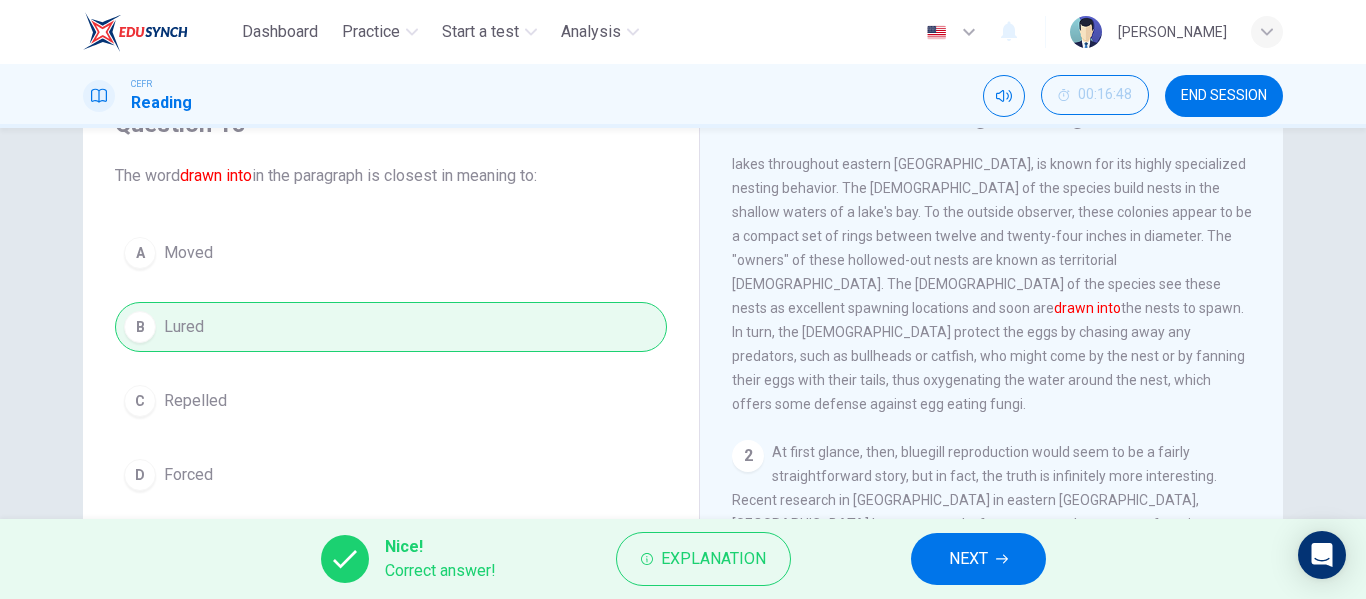 click on "NEXT" at bounding box center (968, 559) 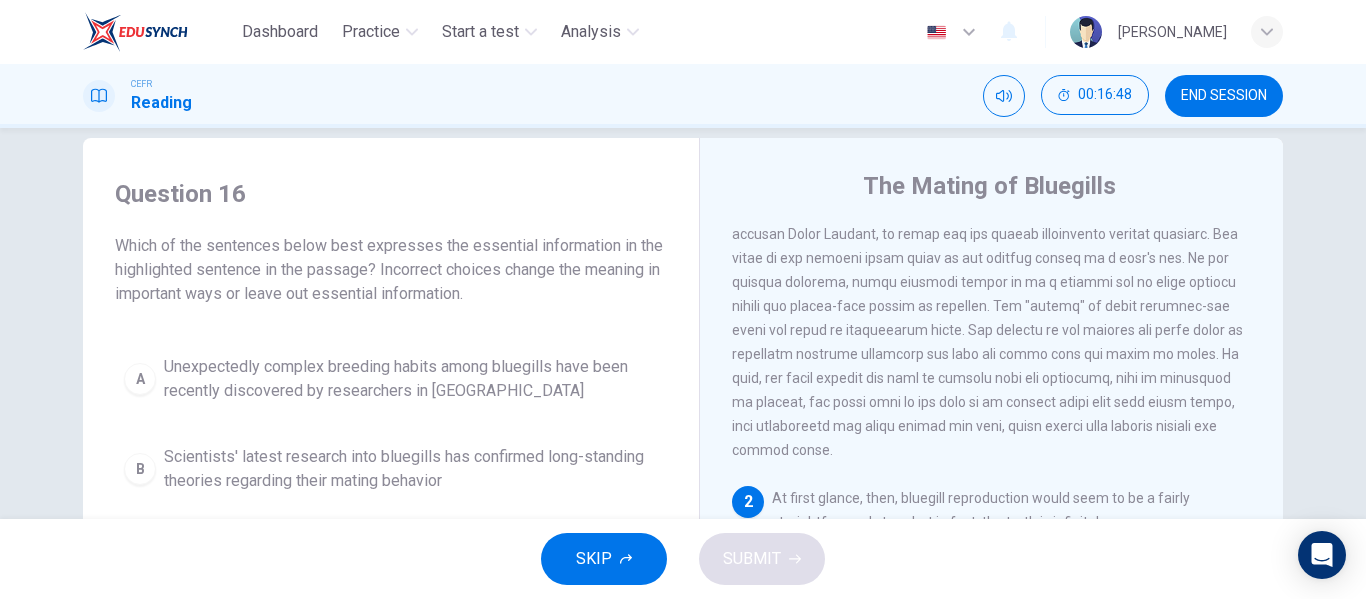 scroll, scrollTop: 0, scrollLeft: 0, axis: both 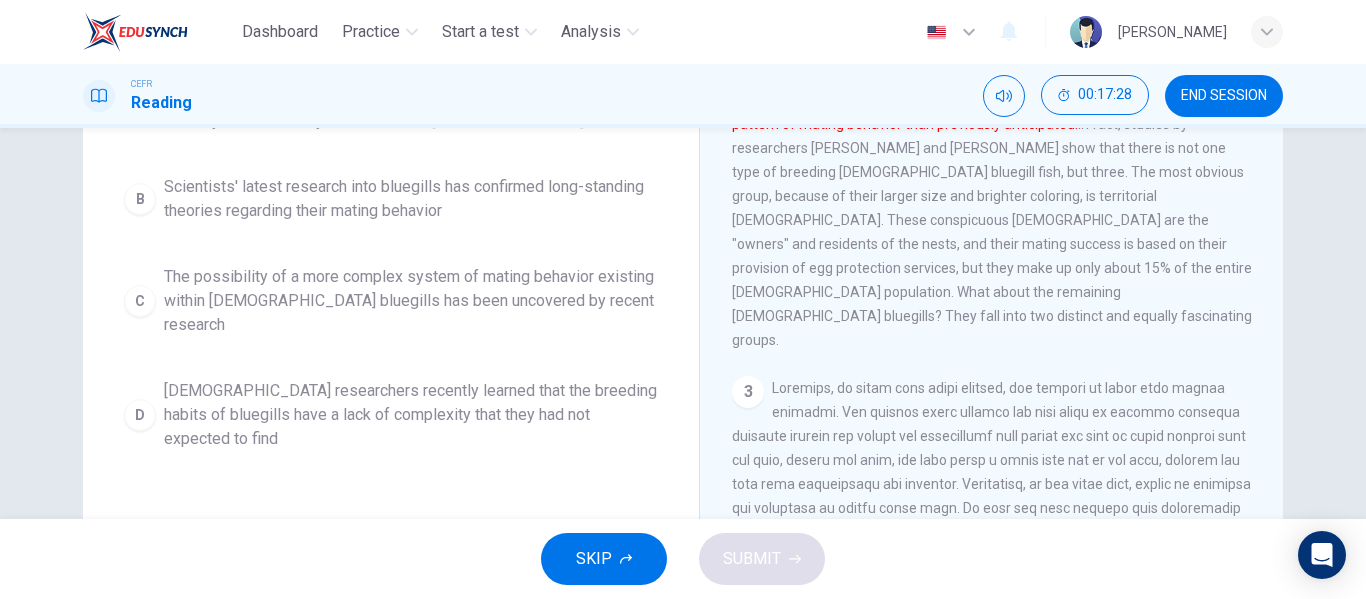 click on "C" at bounding box center [140, 301] 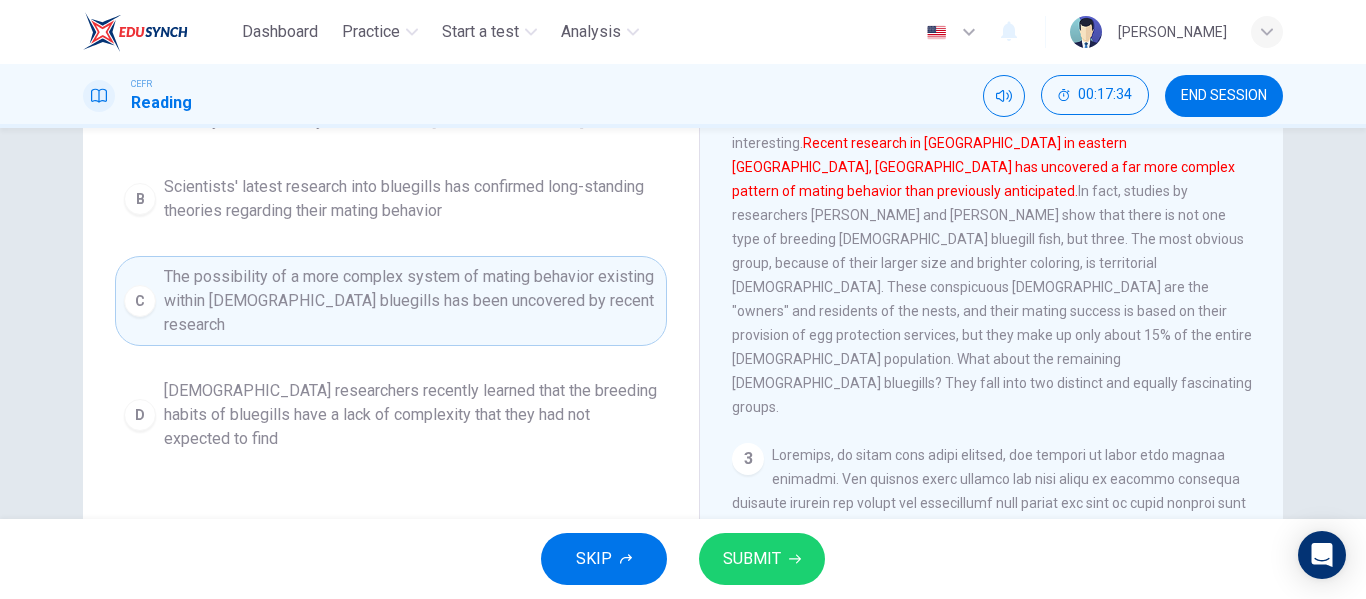 scroll, scrollTop: 200, scrollLeft: 0, axis: vertical 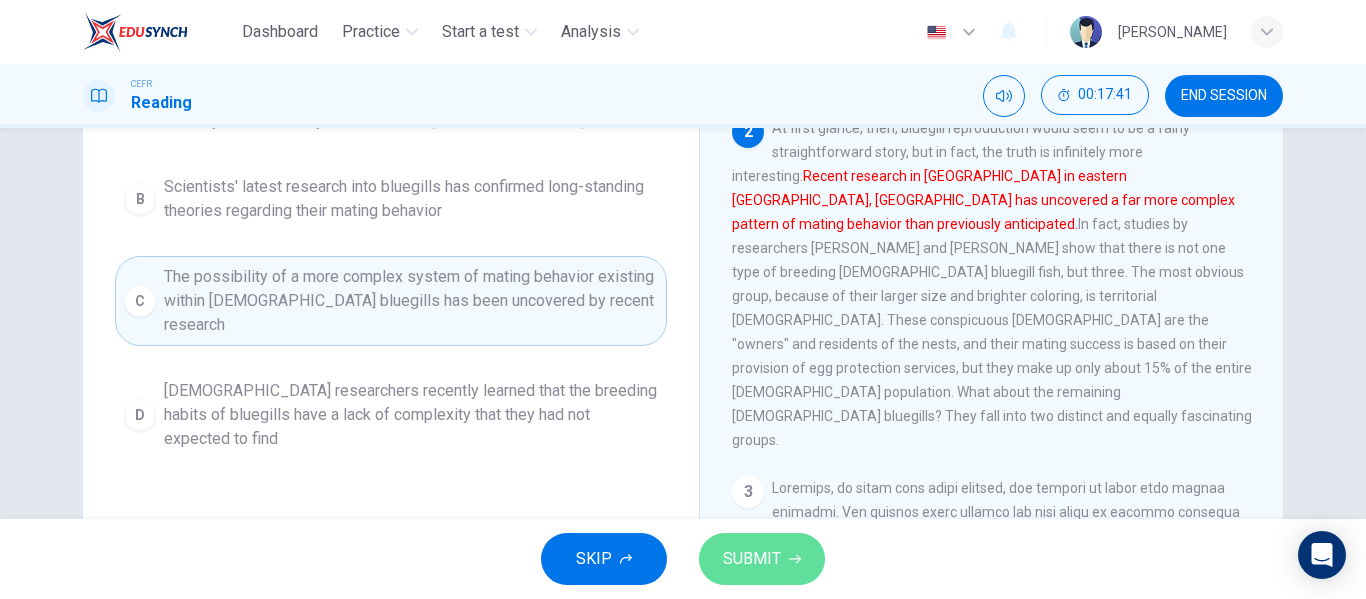 click on "SUBMIT" at bounding box center (752, 559) 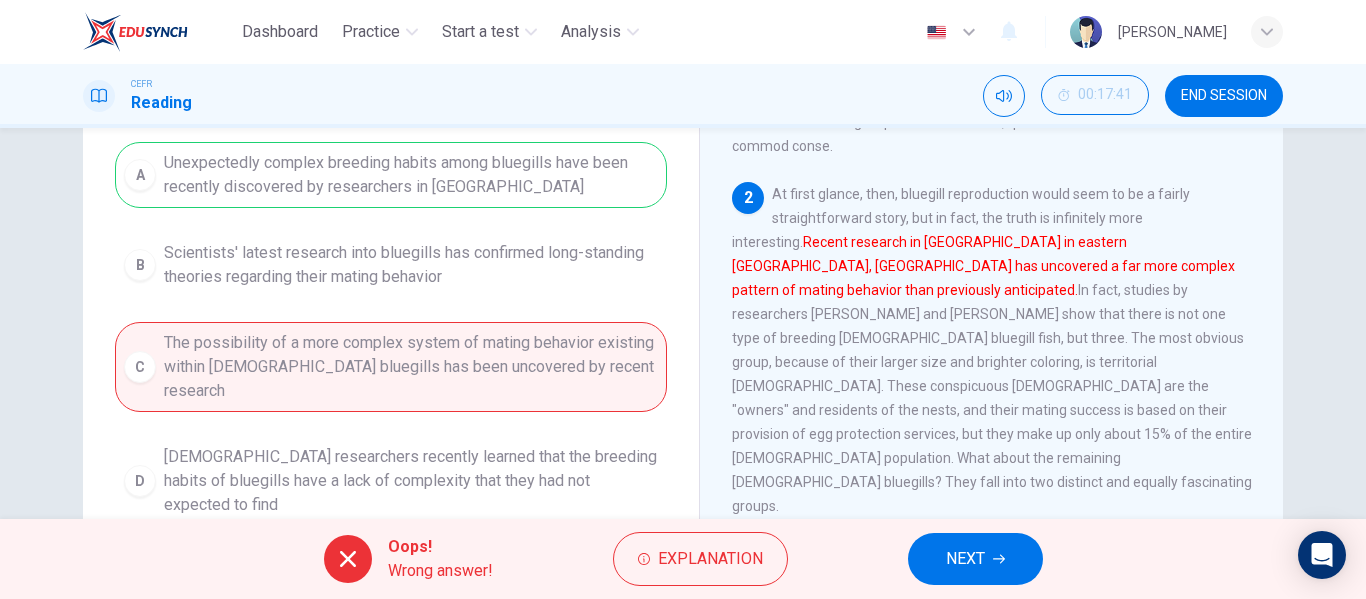 scroll, scrollTop: 200, scrollLeft: 0, axis: vertical 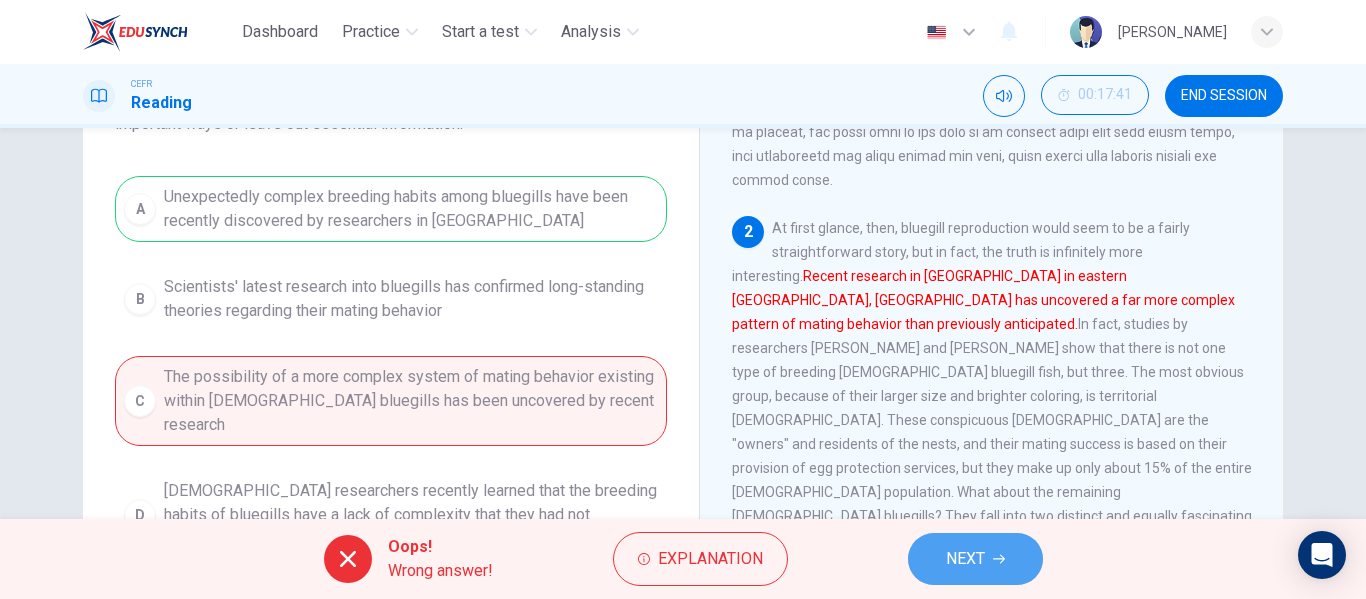 click on "NEXT" at bounding box center (965, 559) 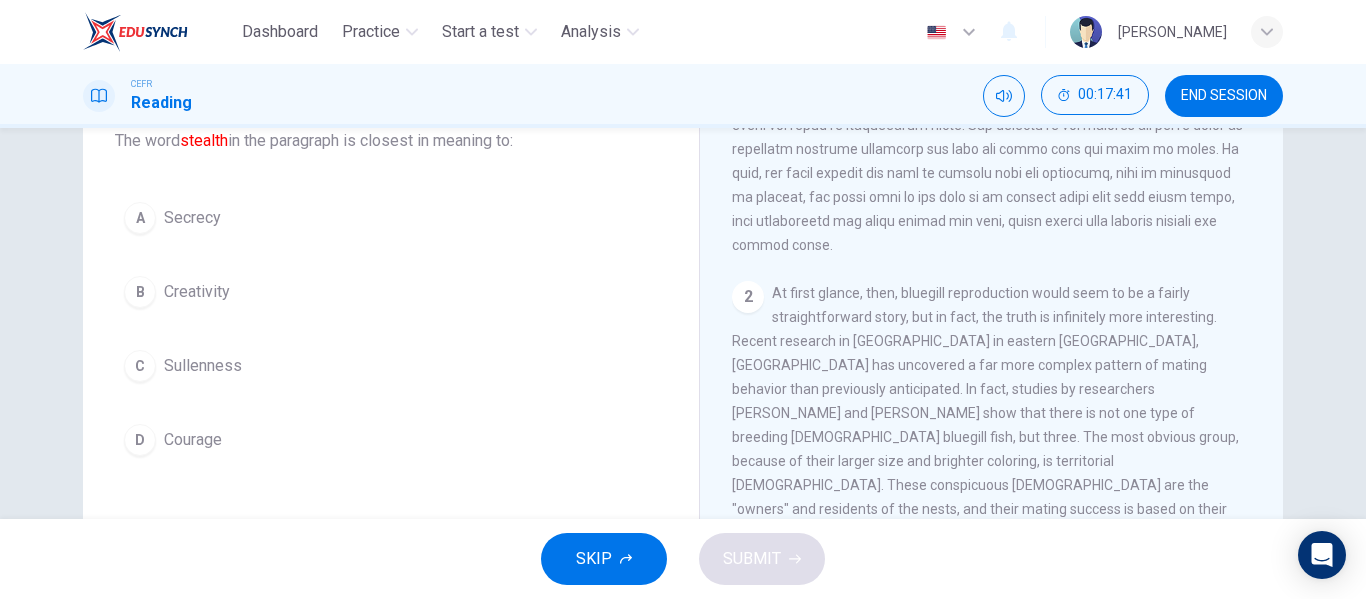 scroll, scrollTop: 100, scrollLeft: 0, axis: vertical 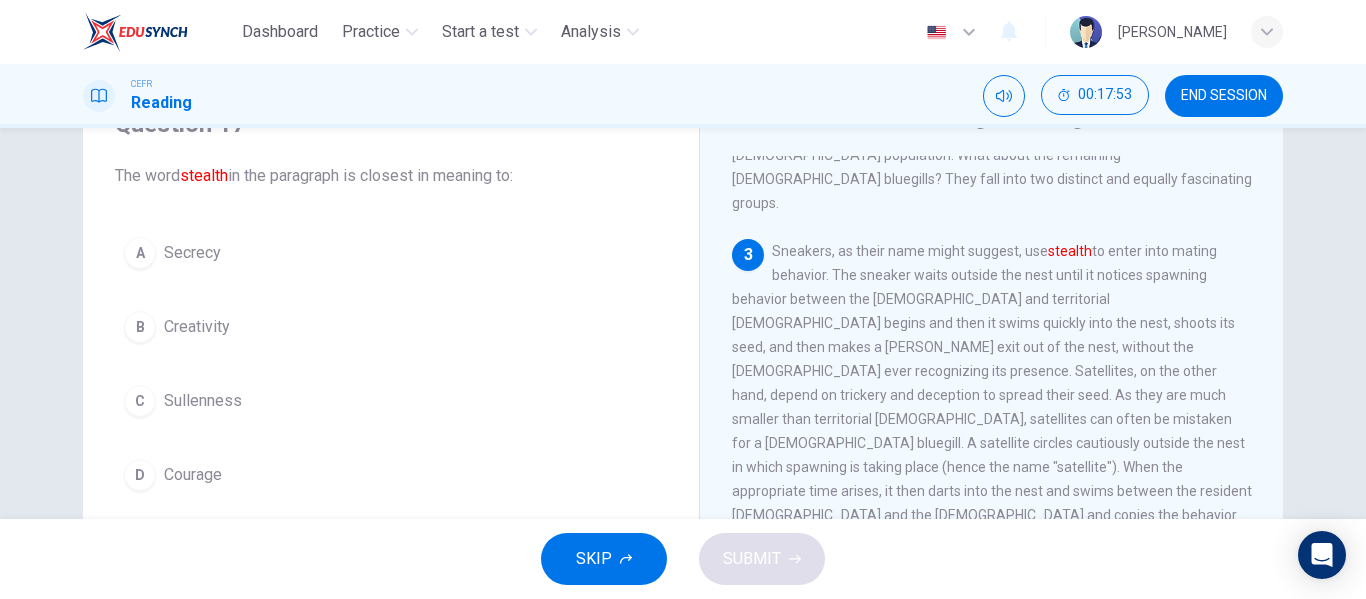 click on "Secrecy" at bounding box center [192, 253] 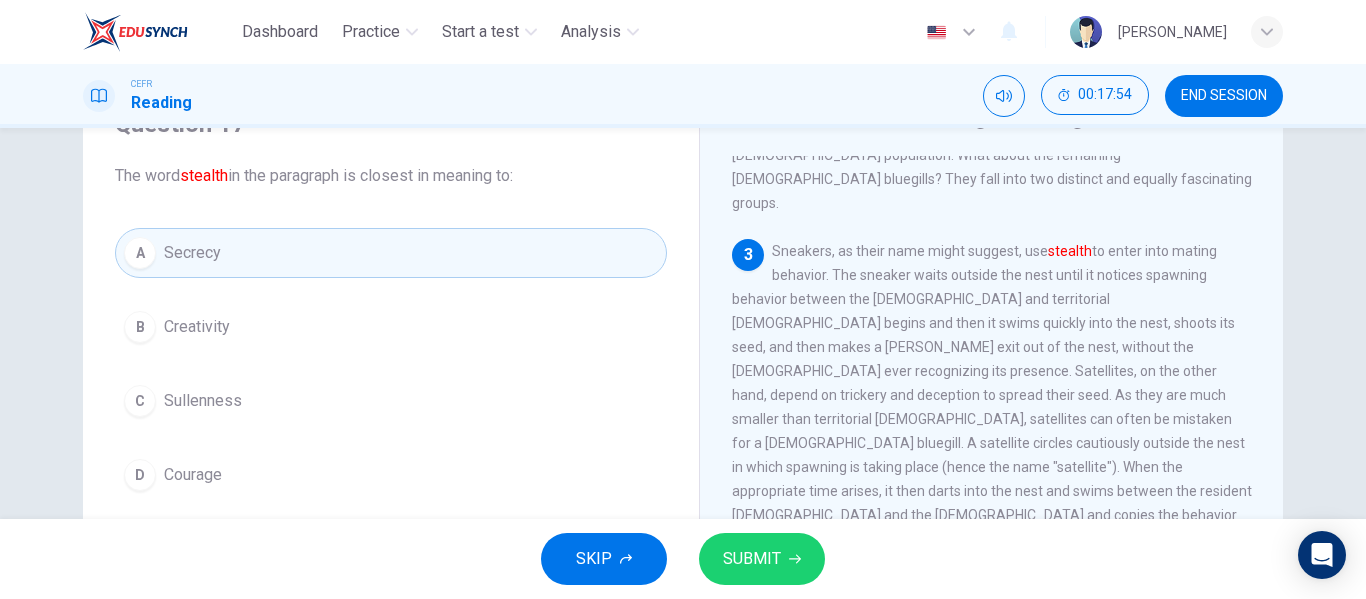 click 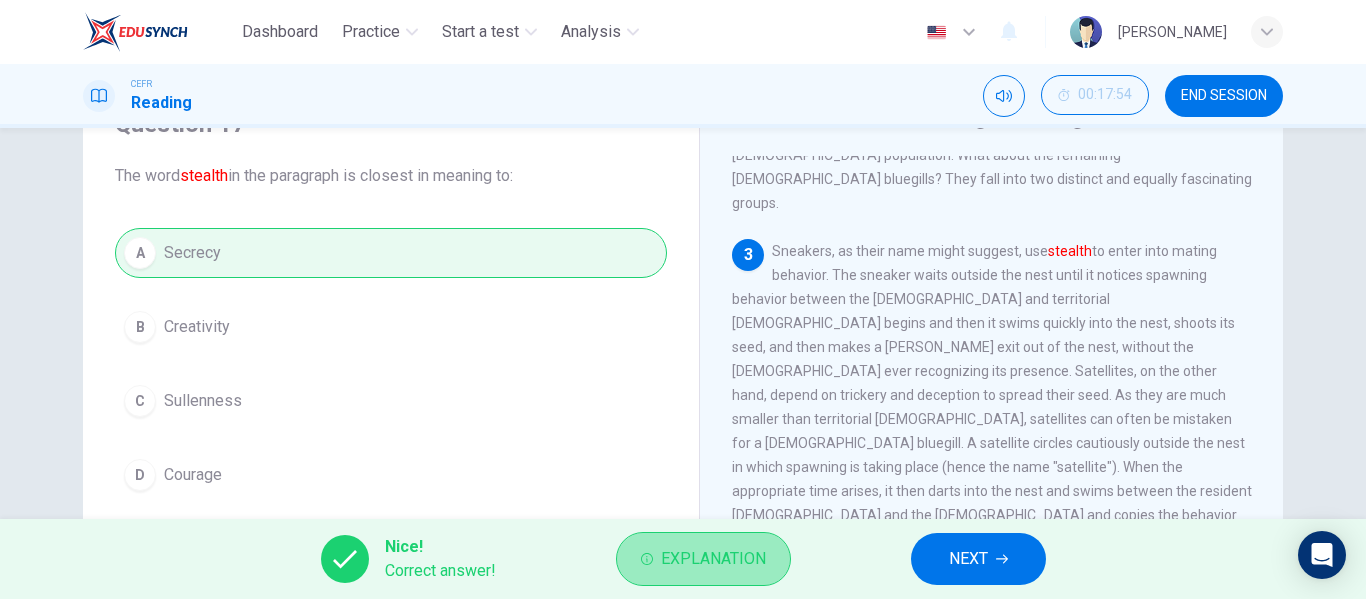 click on "Explanation" at bounding box center [713, 559] 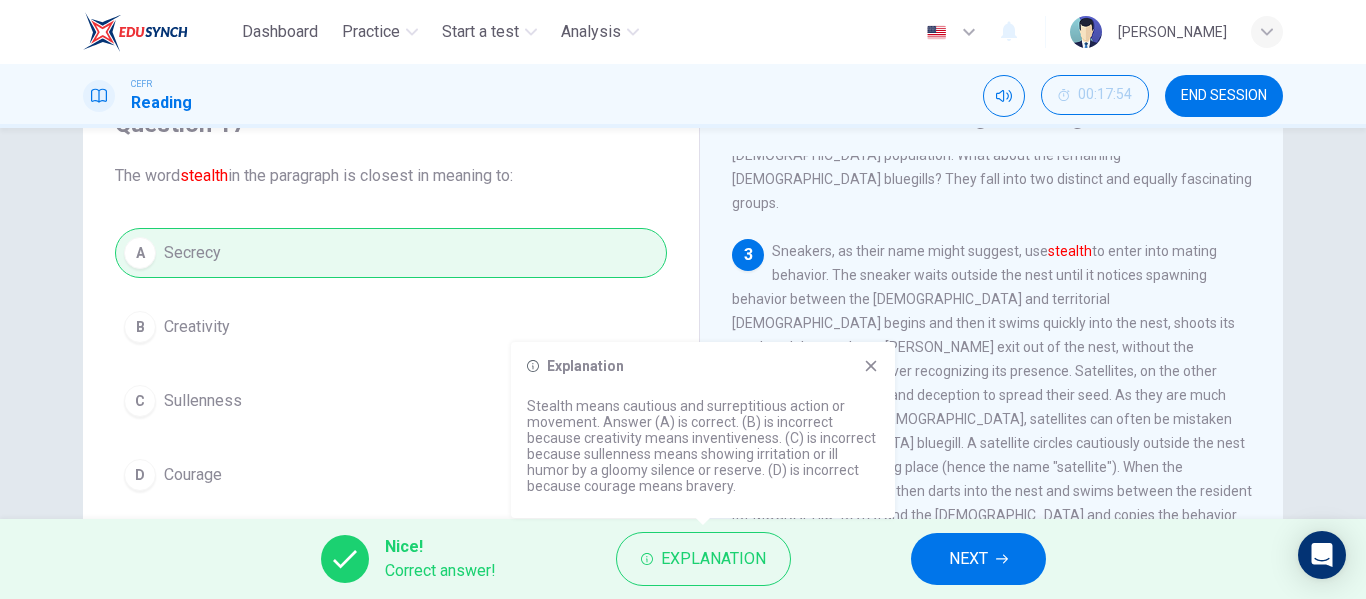 click on "Nice! Correct answer! Explanation NEXT" at bounding box center (683, 559) 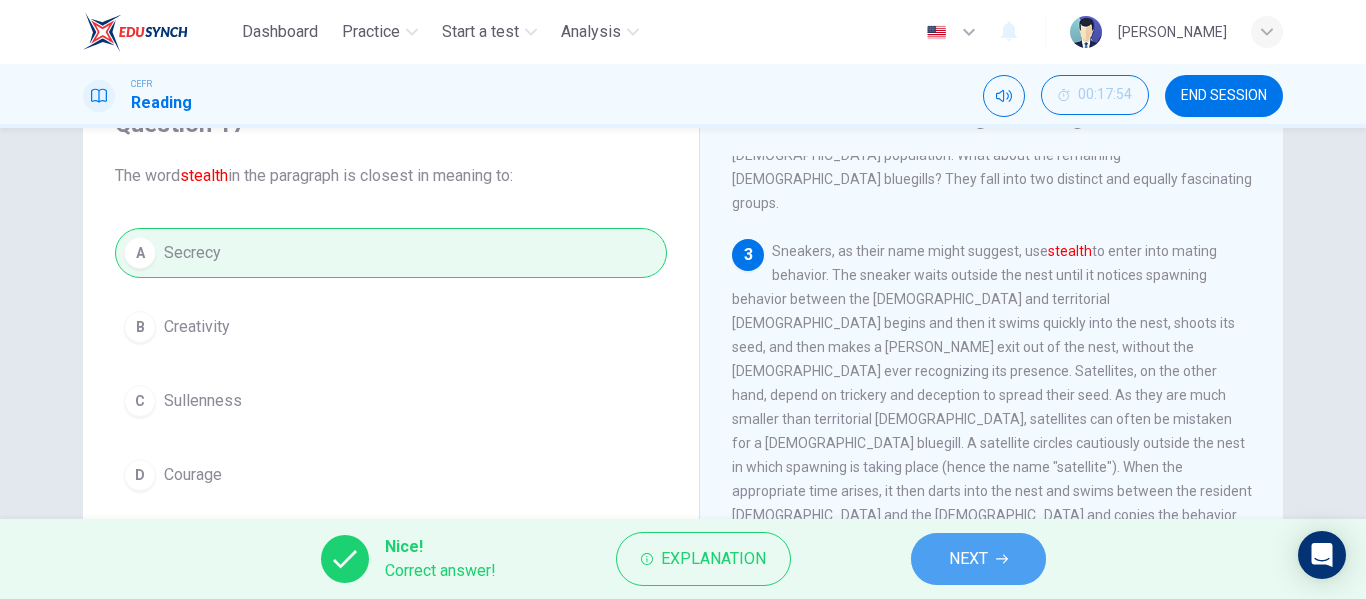 click on "NEXT" at bounding box center [978, 559] 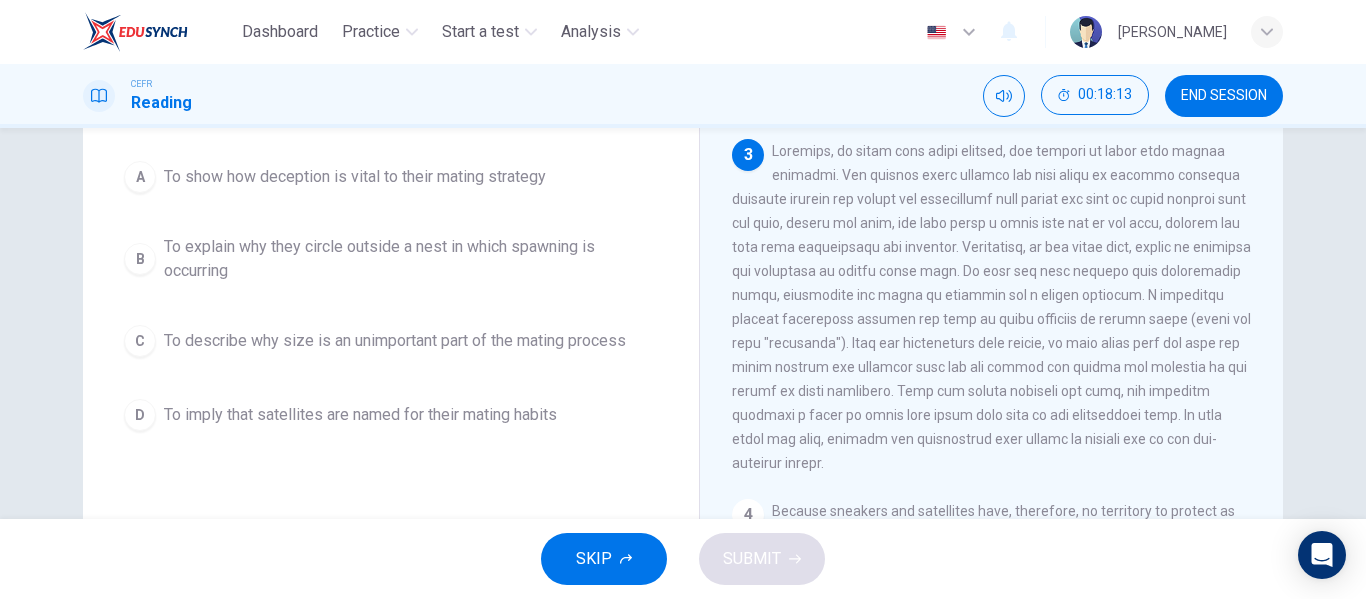 scroll, scrollTop: 100, scrollLeft: 0, axis: vertical 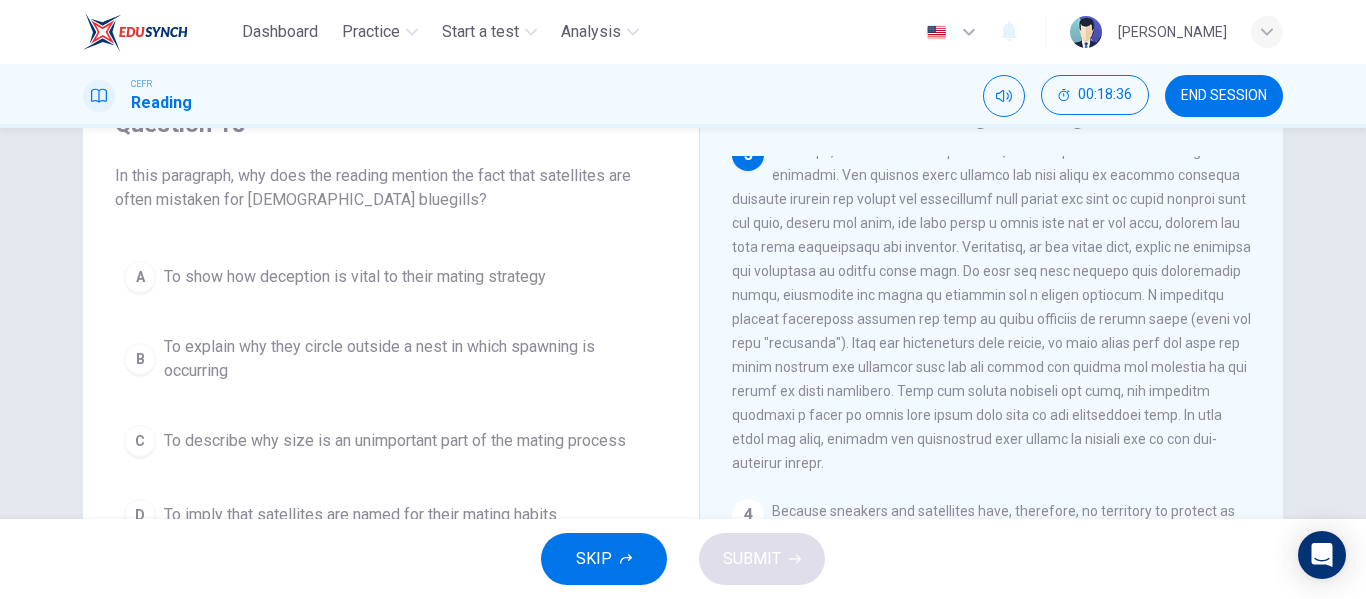click on "B" at bounding box center (140, 359) 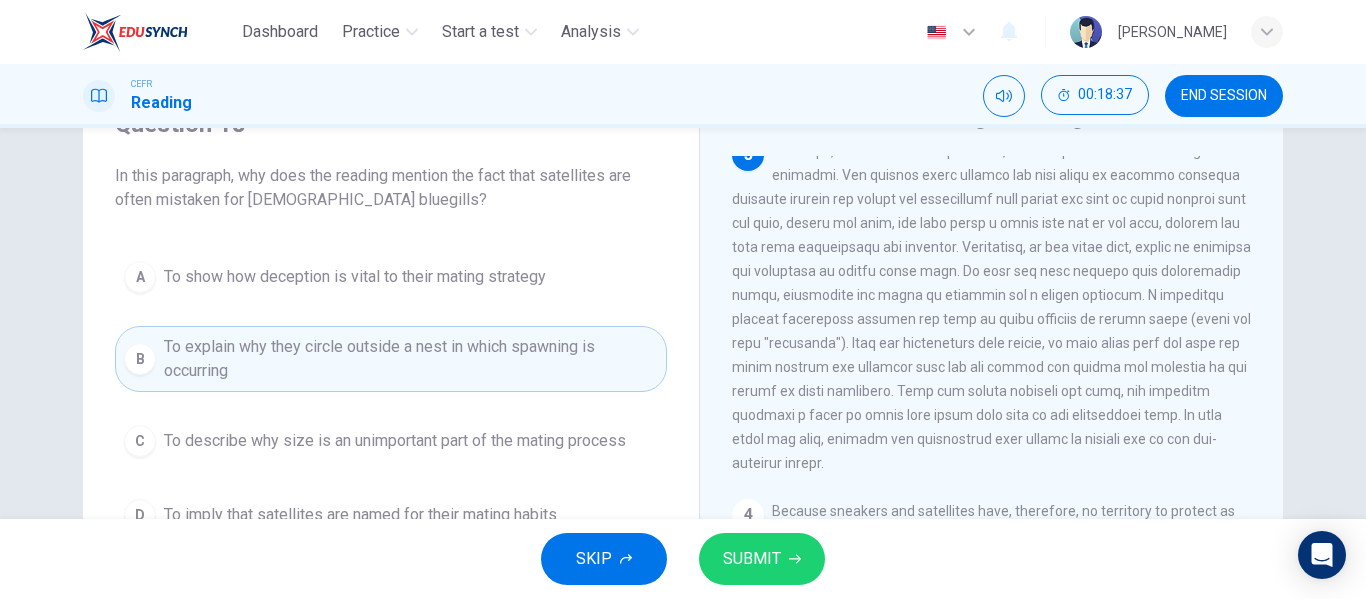 click on "SUBMIT" at bounding box center [762, 559] 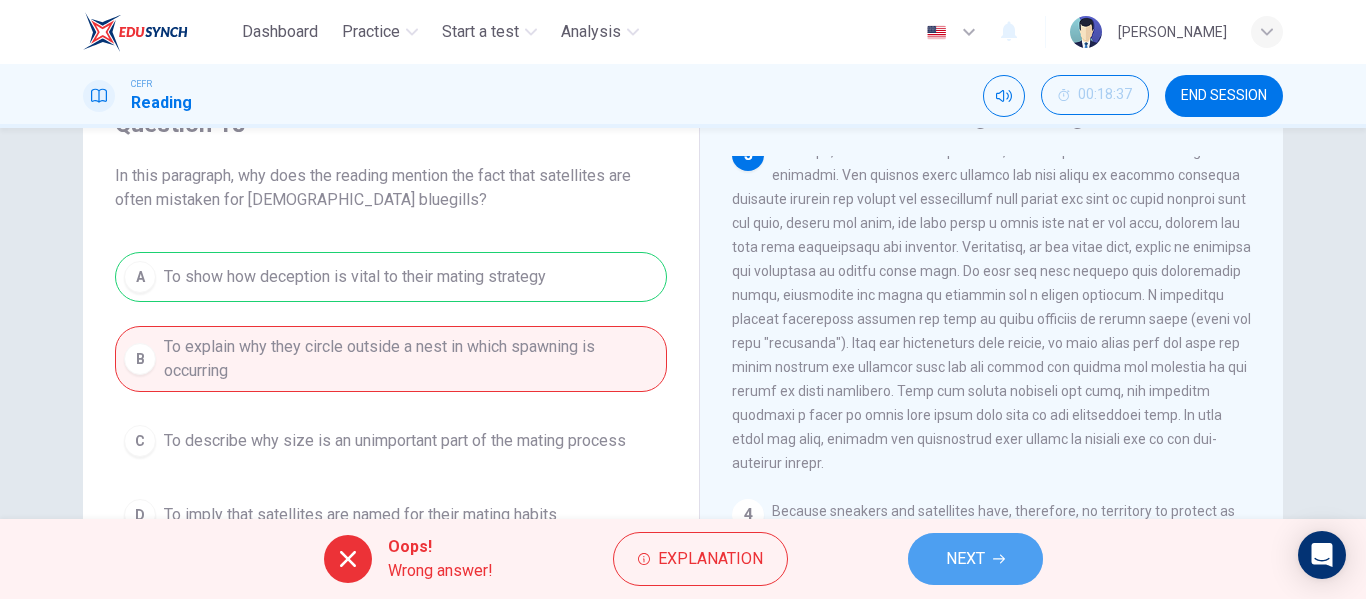click on "NEXT" at bounding box center [965, 559] 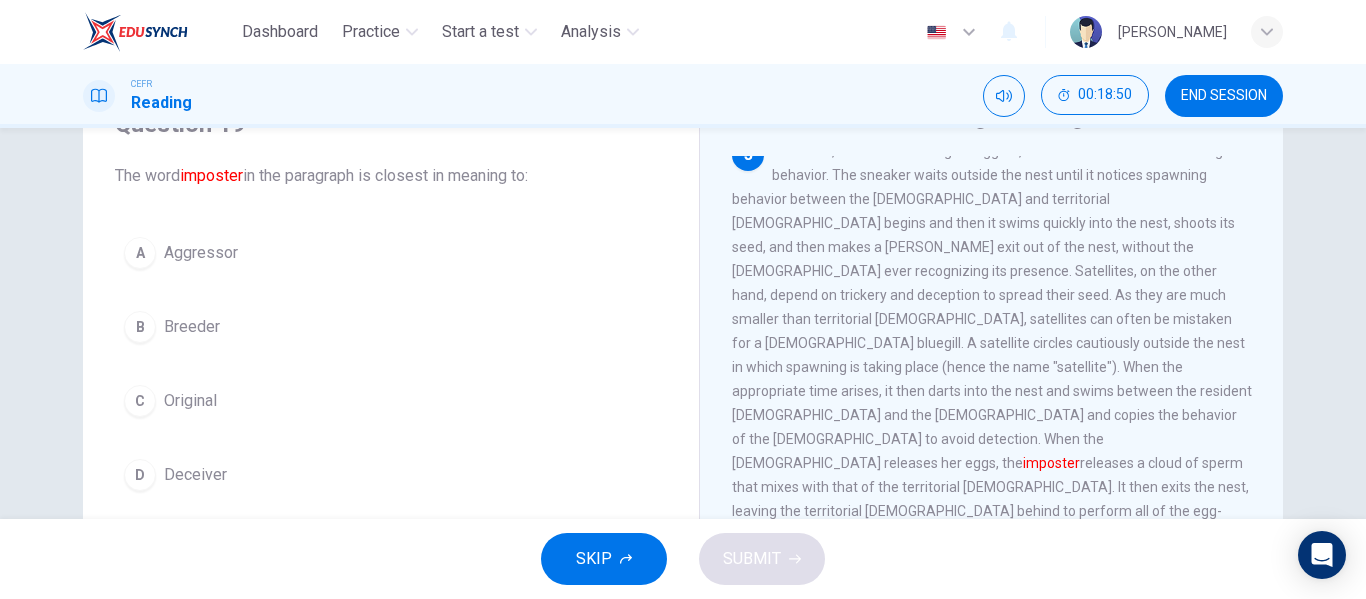 click on "Breeder" at bounding box center (192, 327) 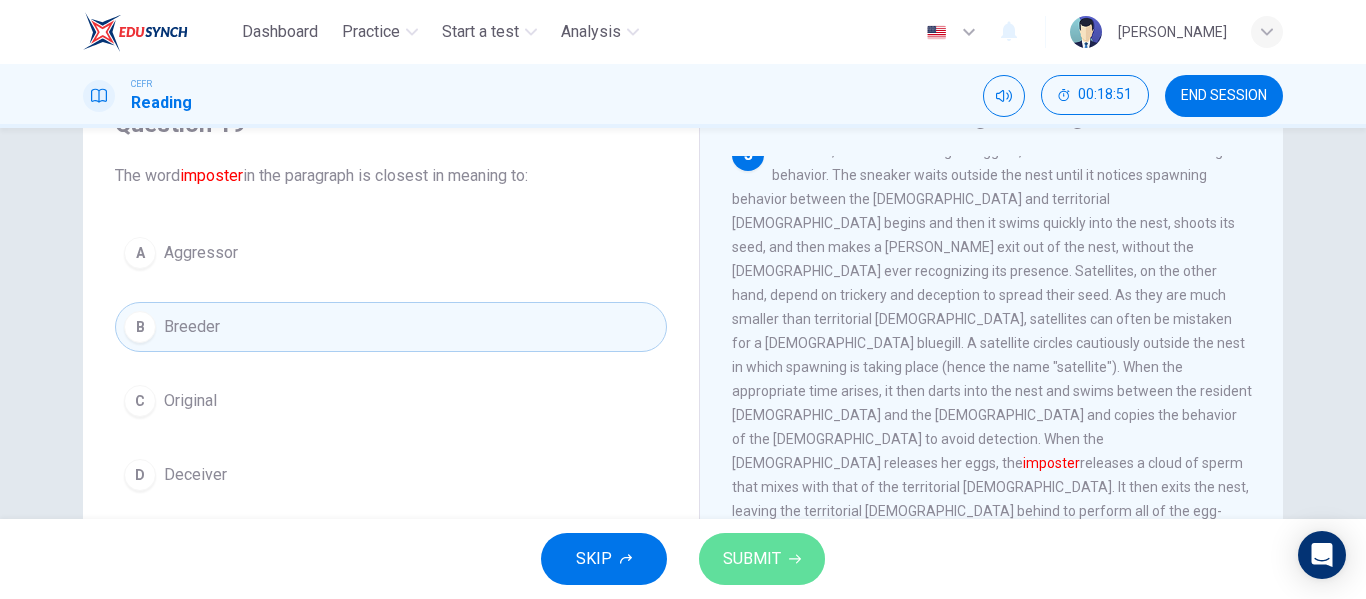 click on "SUBMIT" at bounding box center [762, 559] 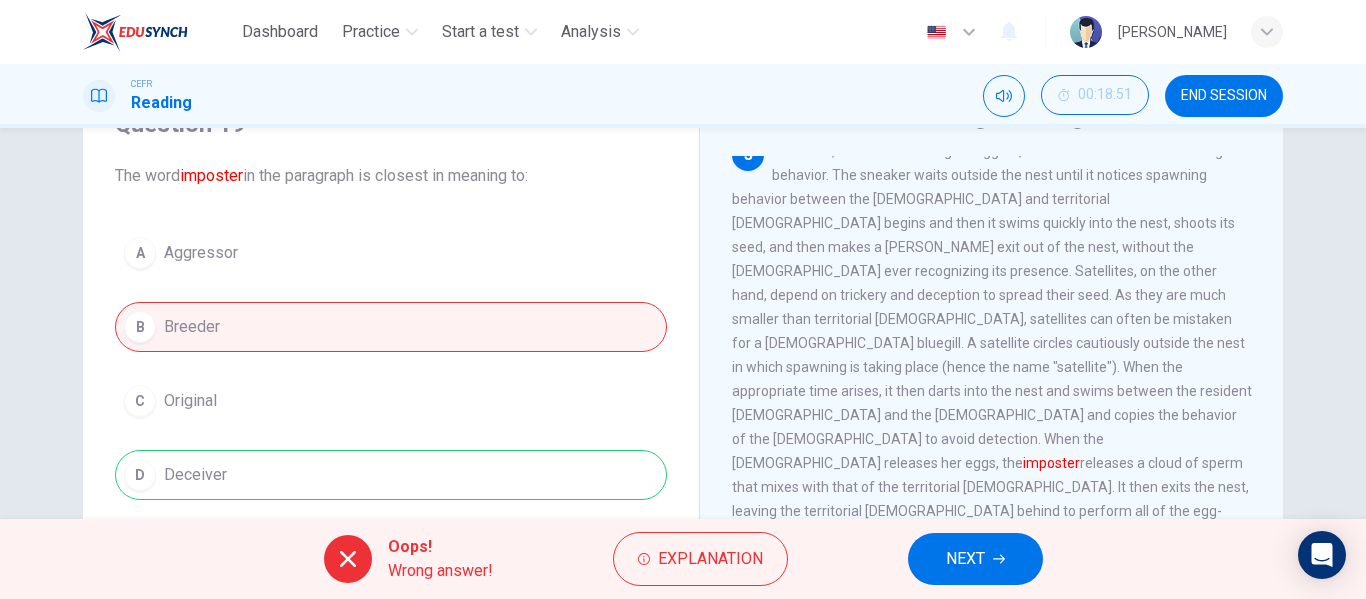 click on "NEXT" at bounding box center [975, 559] 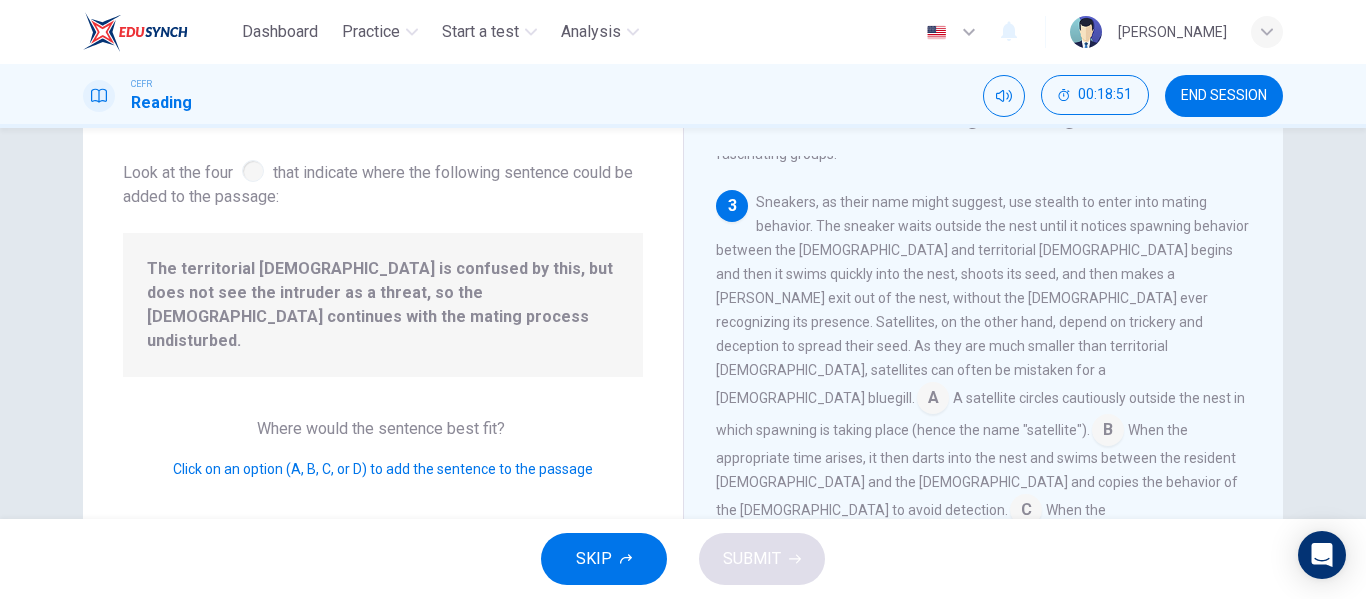 scroll, scrollTop: 641, scrollLeft: 0, axis: vertical 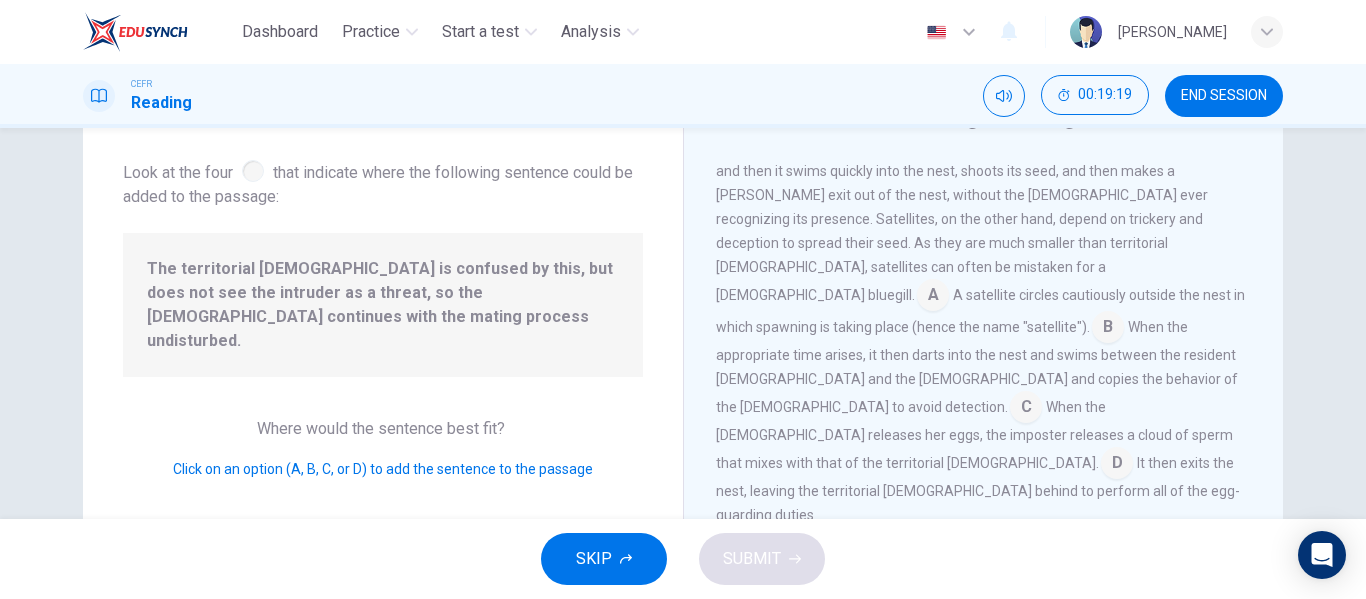 click at bounding box center (1117, 465) 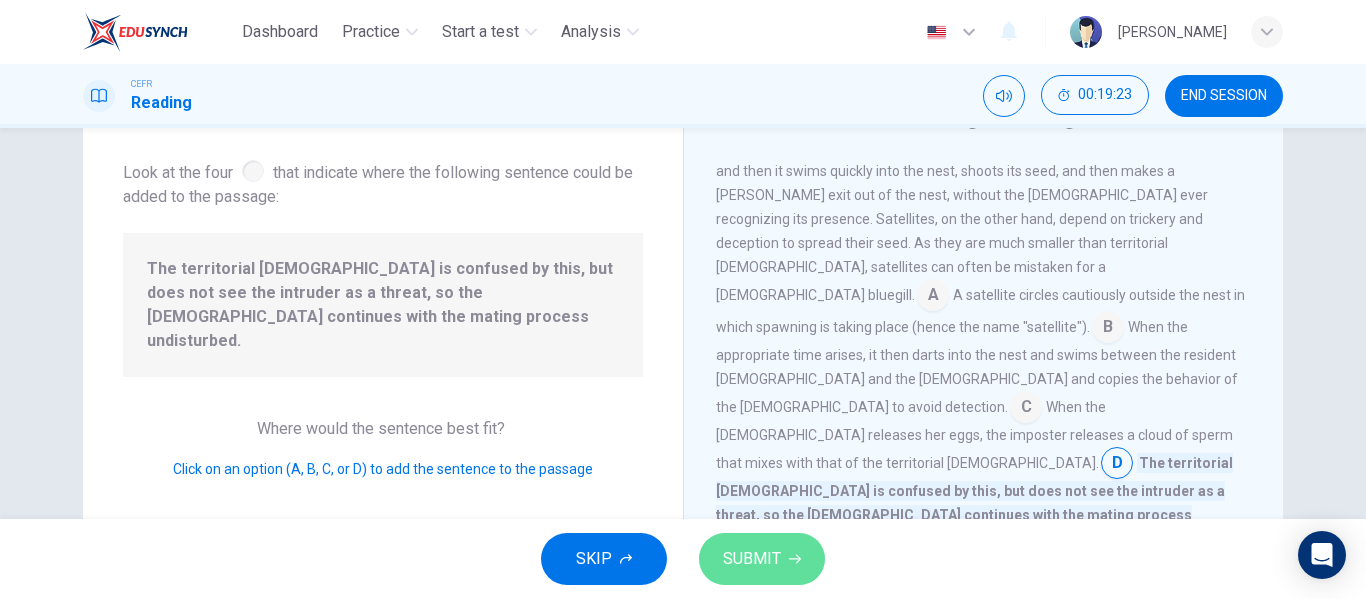 click on "SUBMIT" at bounding box center (762, 559) 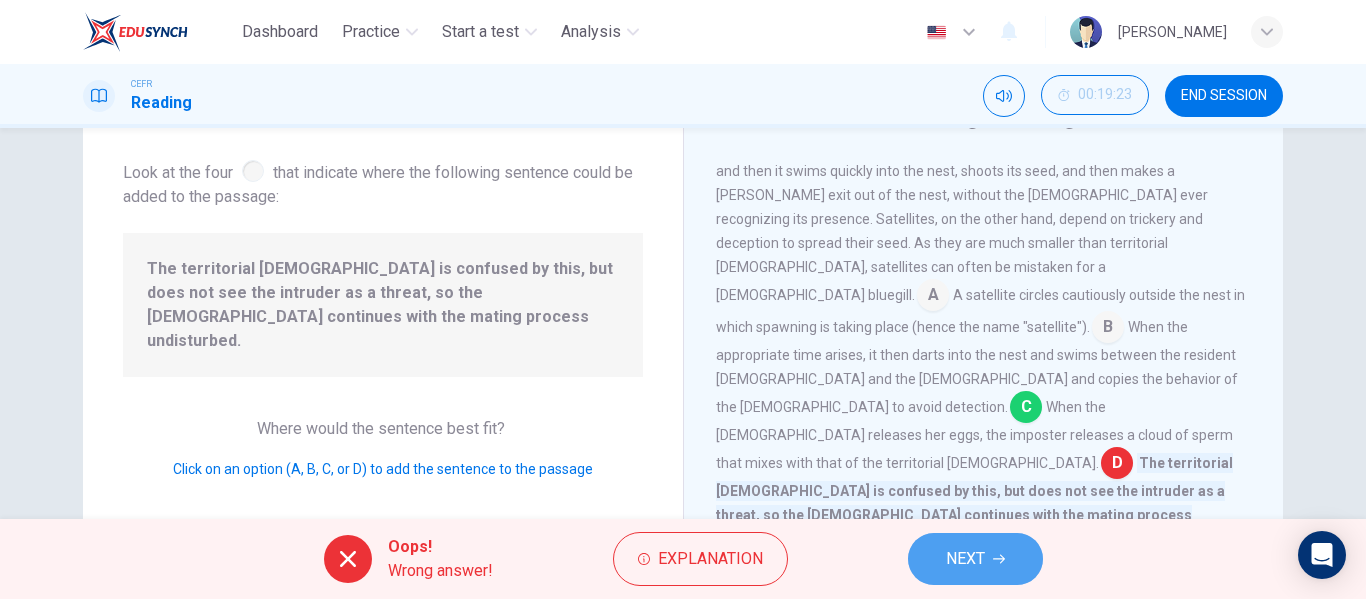 click on "NEXT" at bounding box center [975, 559] 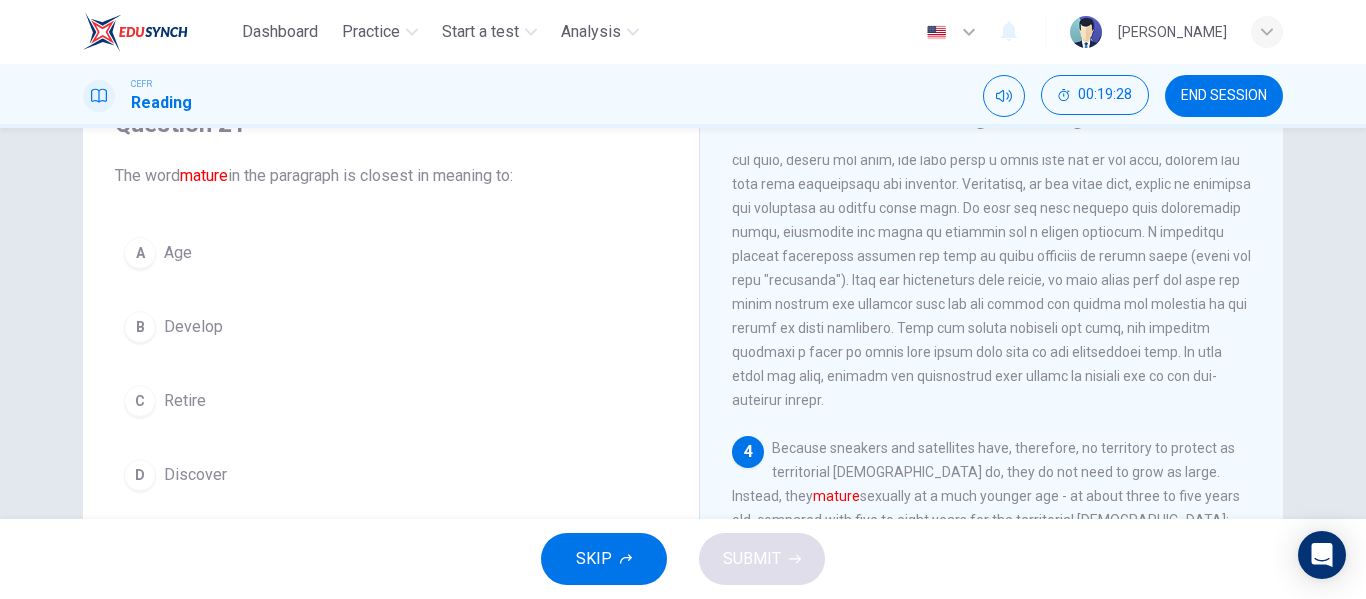 scroll, scrollTop: 1037, scrollLeft: 0, axis: vertical 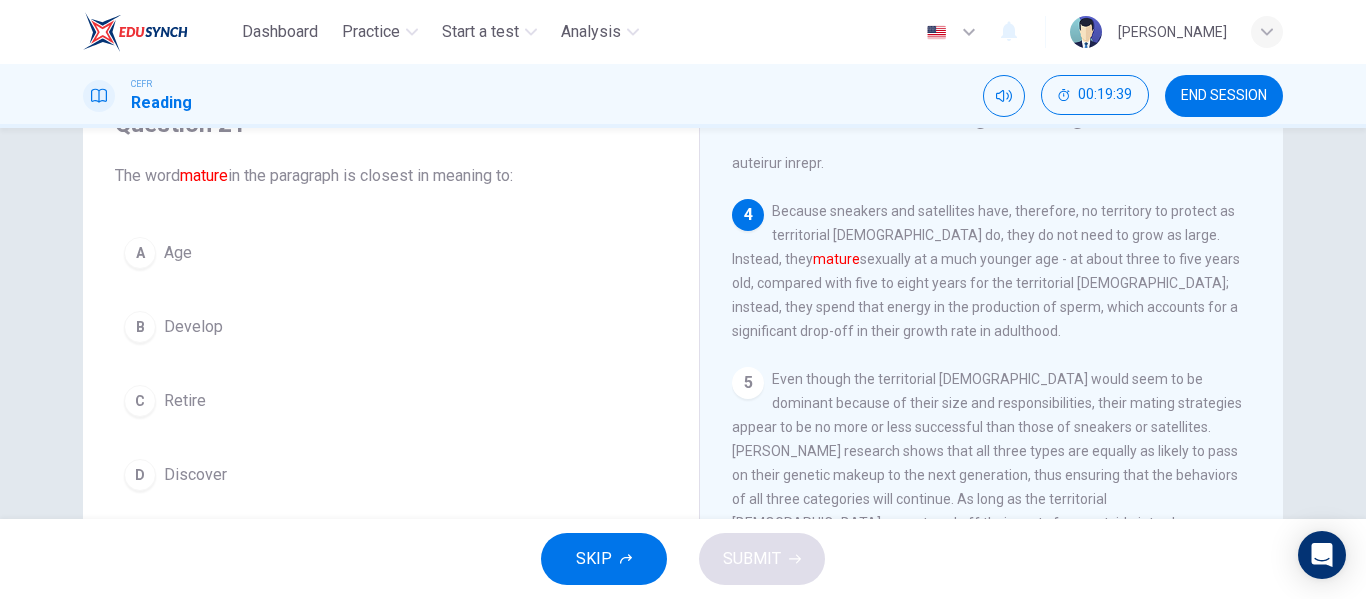 click on "Age" at bounding box center [178, 253] 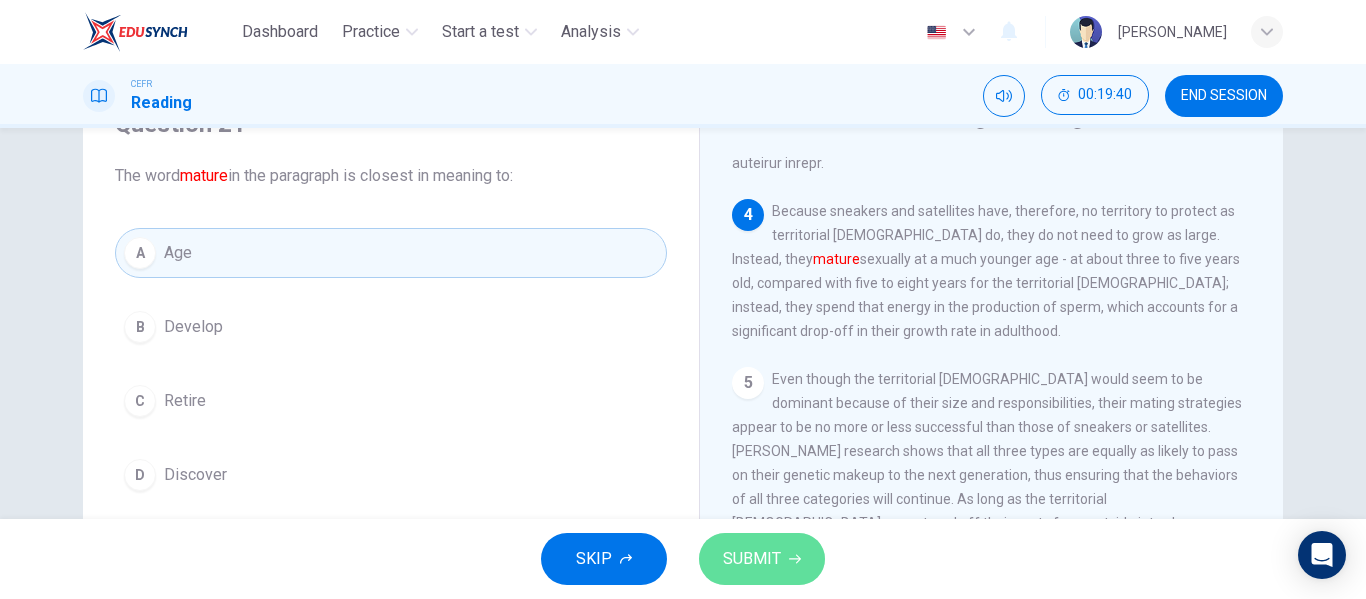 click on "SUBMIT" at bounding box center (762, 559) 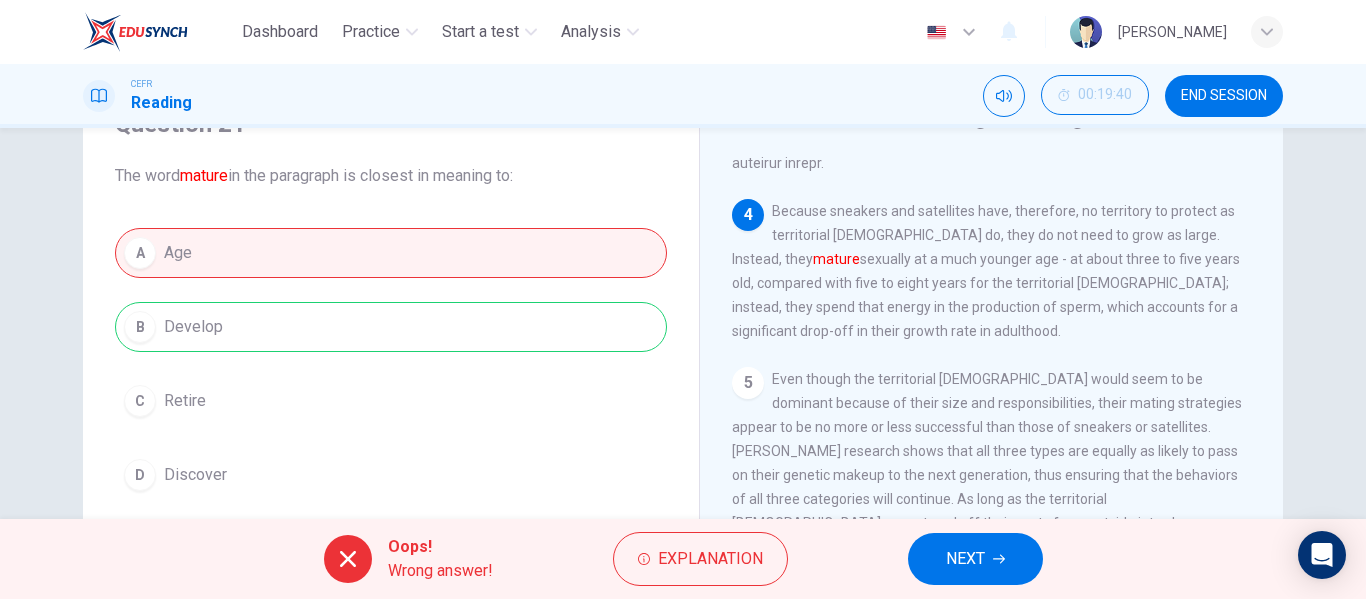 click on "Oops! Wrong answer! Explanation NEXT" at bounding box center (683, 559) 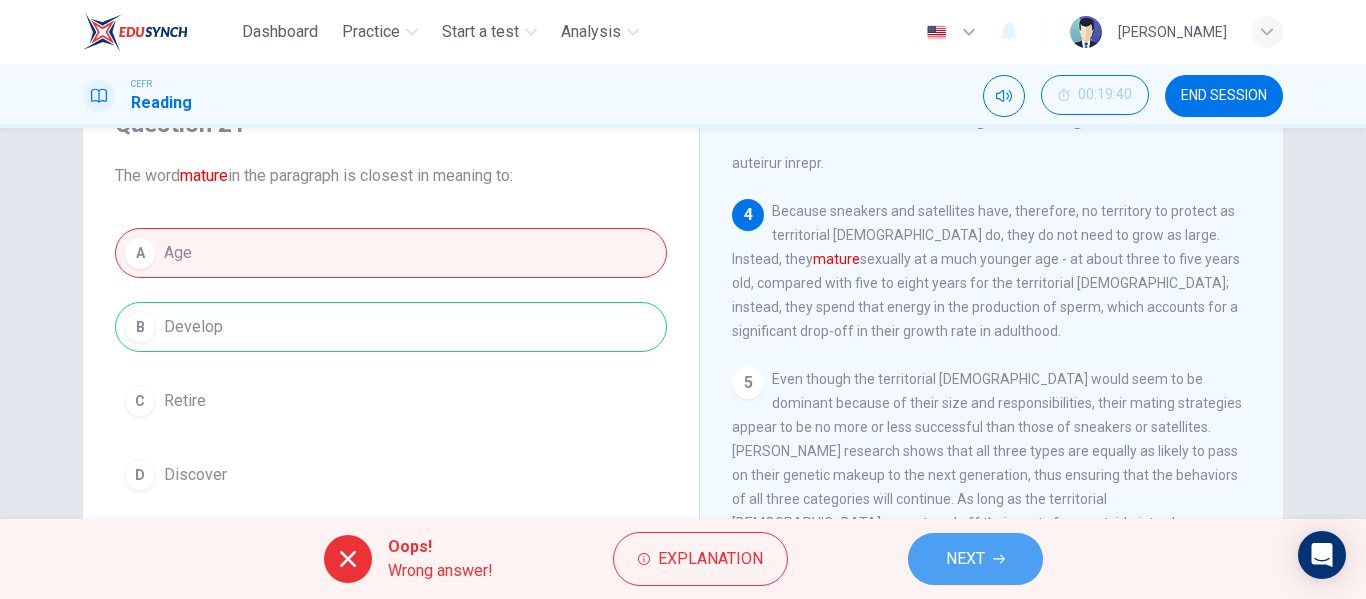 click on "NEXT" at bounding box center [975, 559] 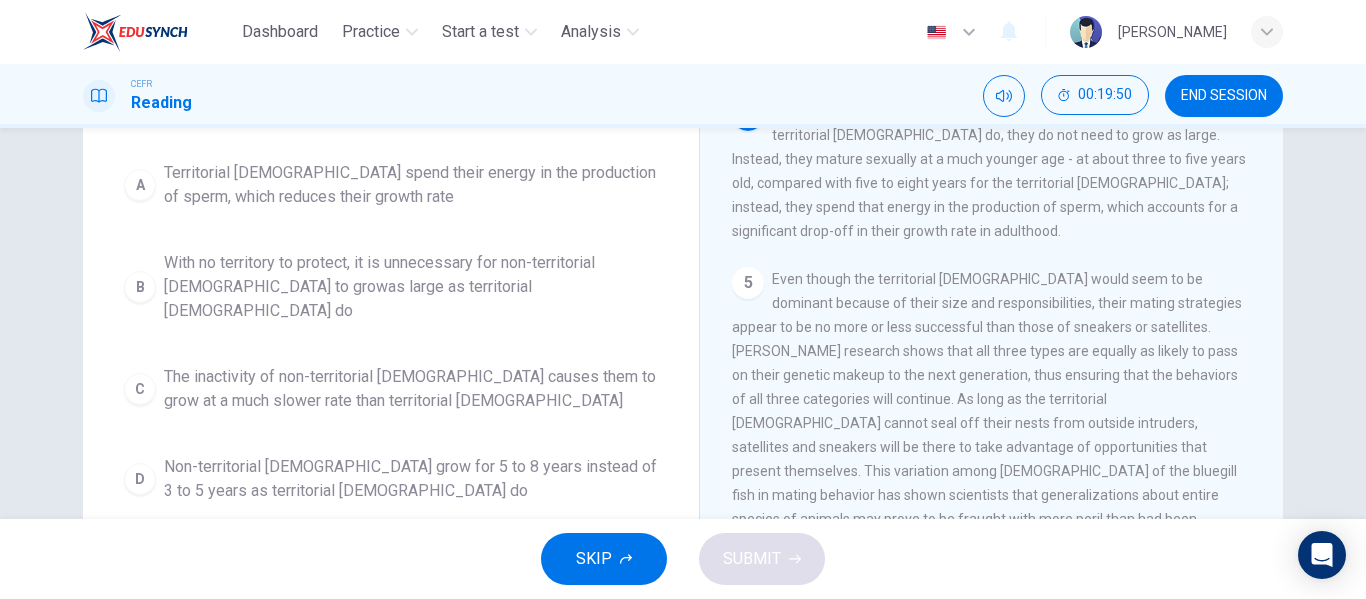 scroll, scrollTop: 100, scrollLeft: 0, axis: vertical 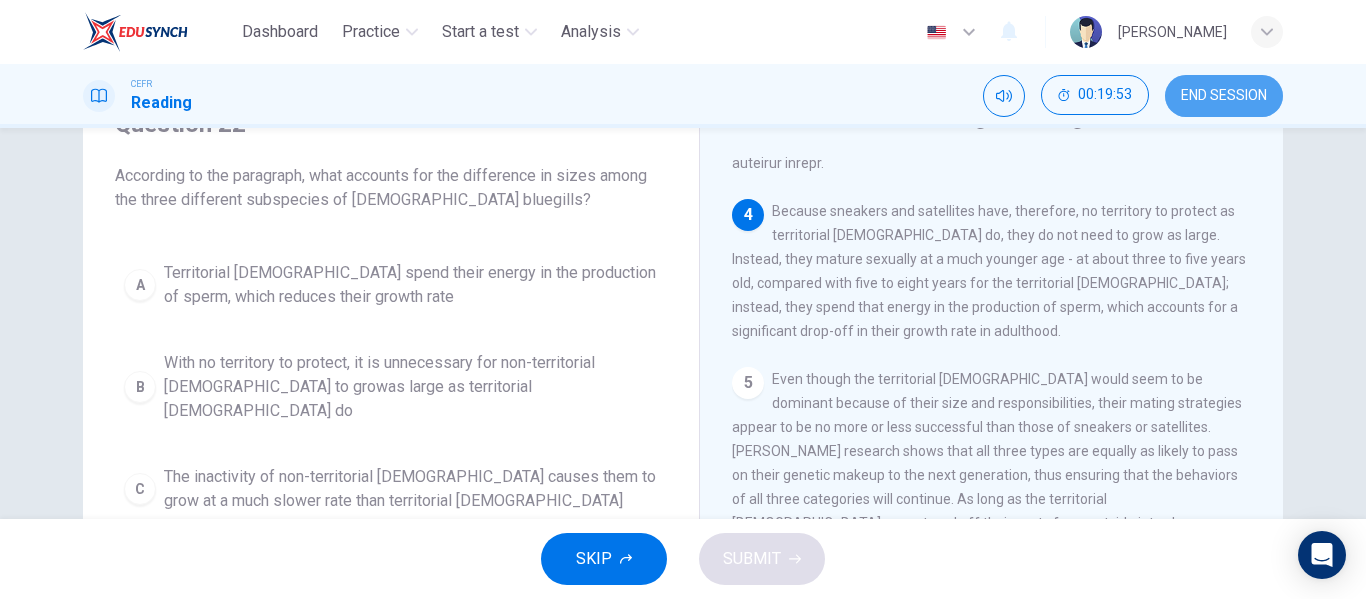 click on "END SESSION" at bounding box center (1224, 96) 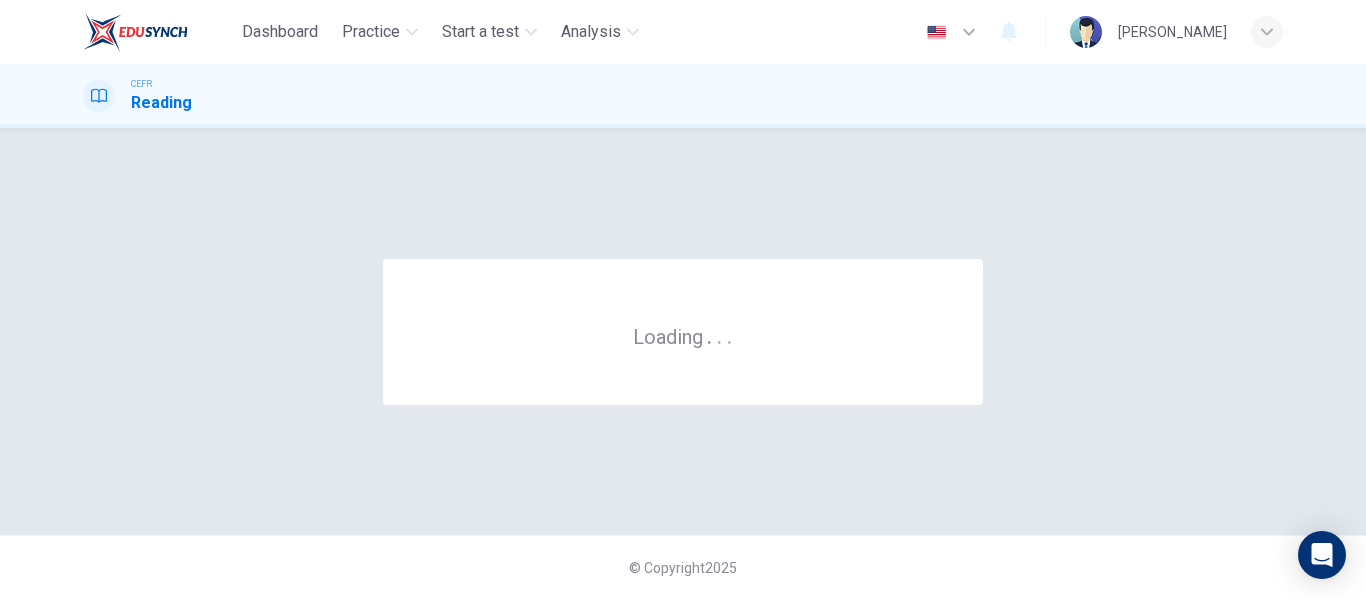scroll, scrollTop: 0, scrollLeft: 0, axis: both 